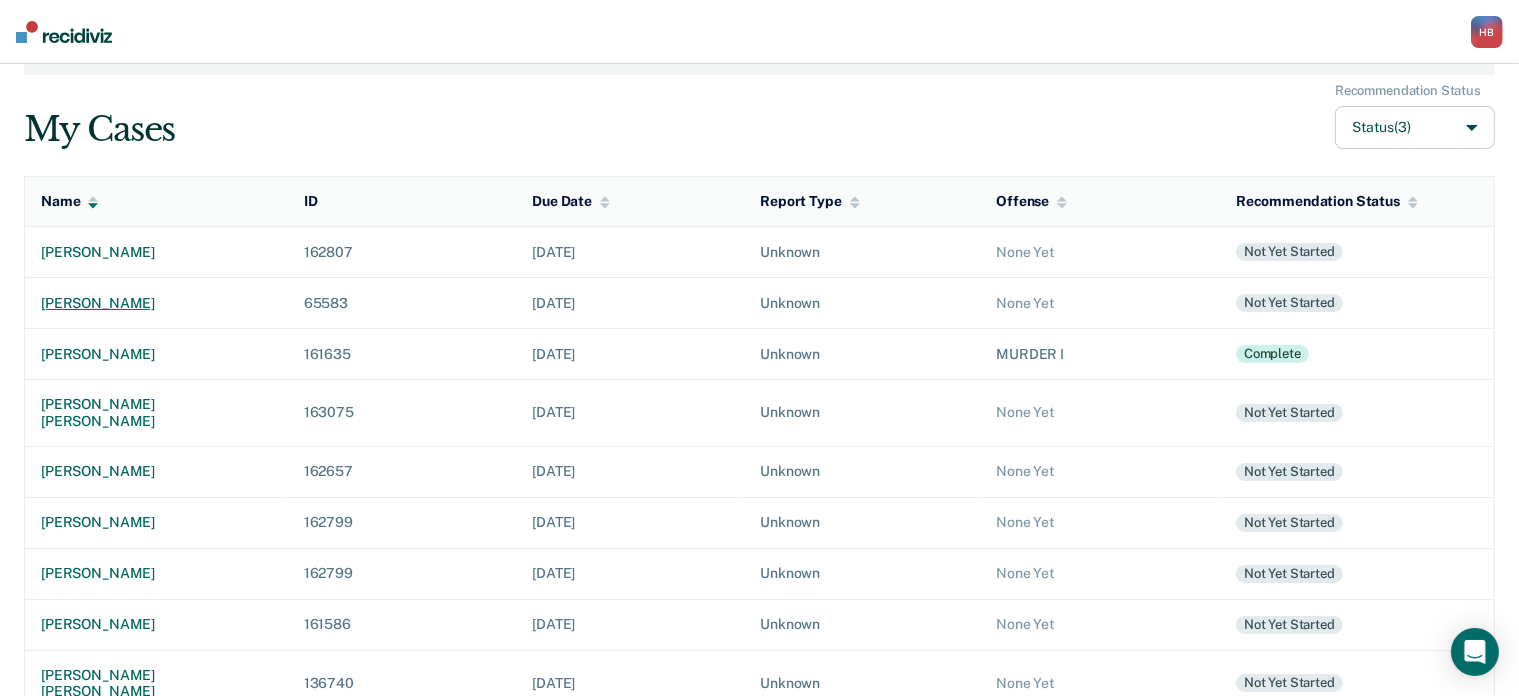 scroll, scrollTop: 109, scrollLeft: 0, axis: vertical 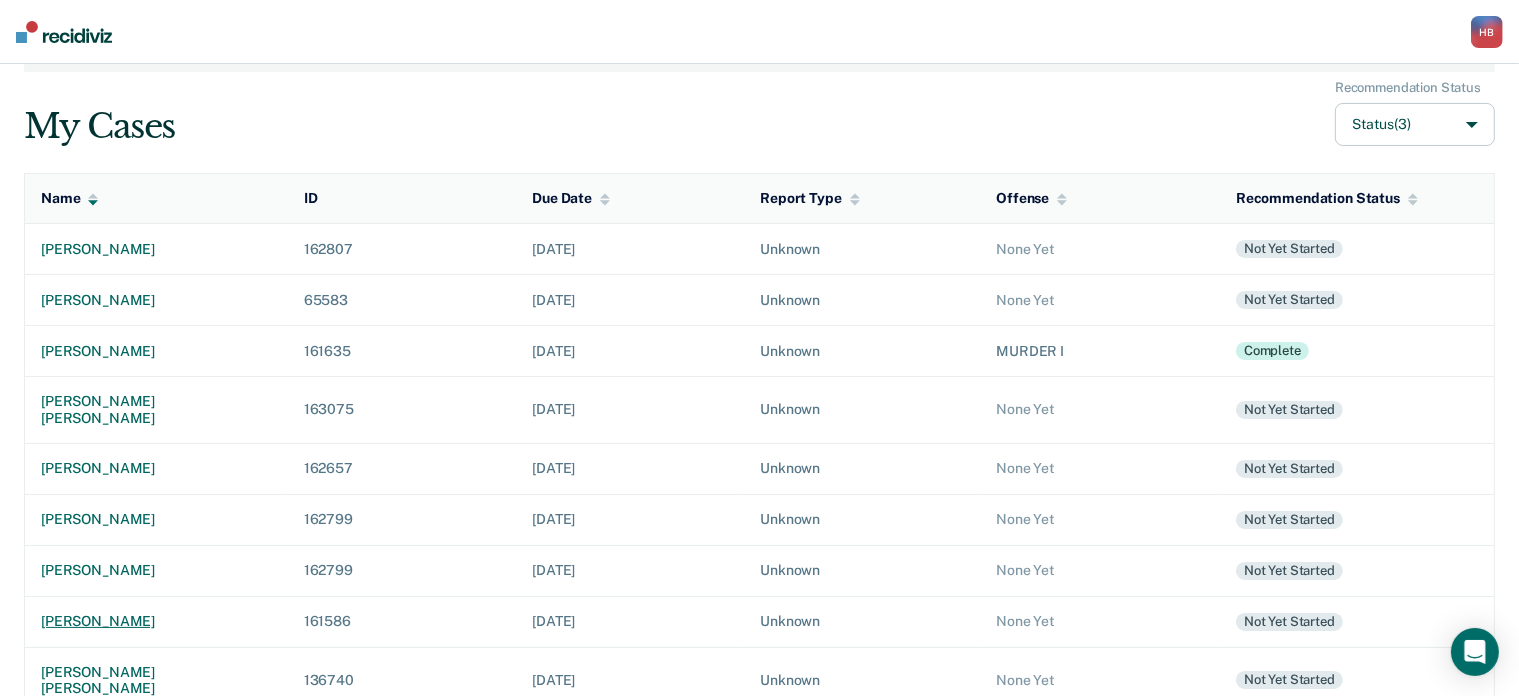 click on "[PERSON_NAME]" at bounding box center (156, 621) 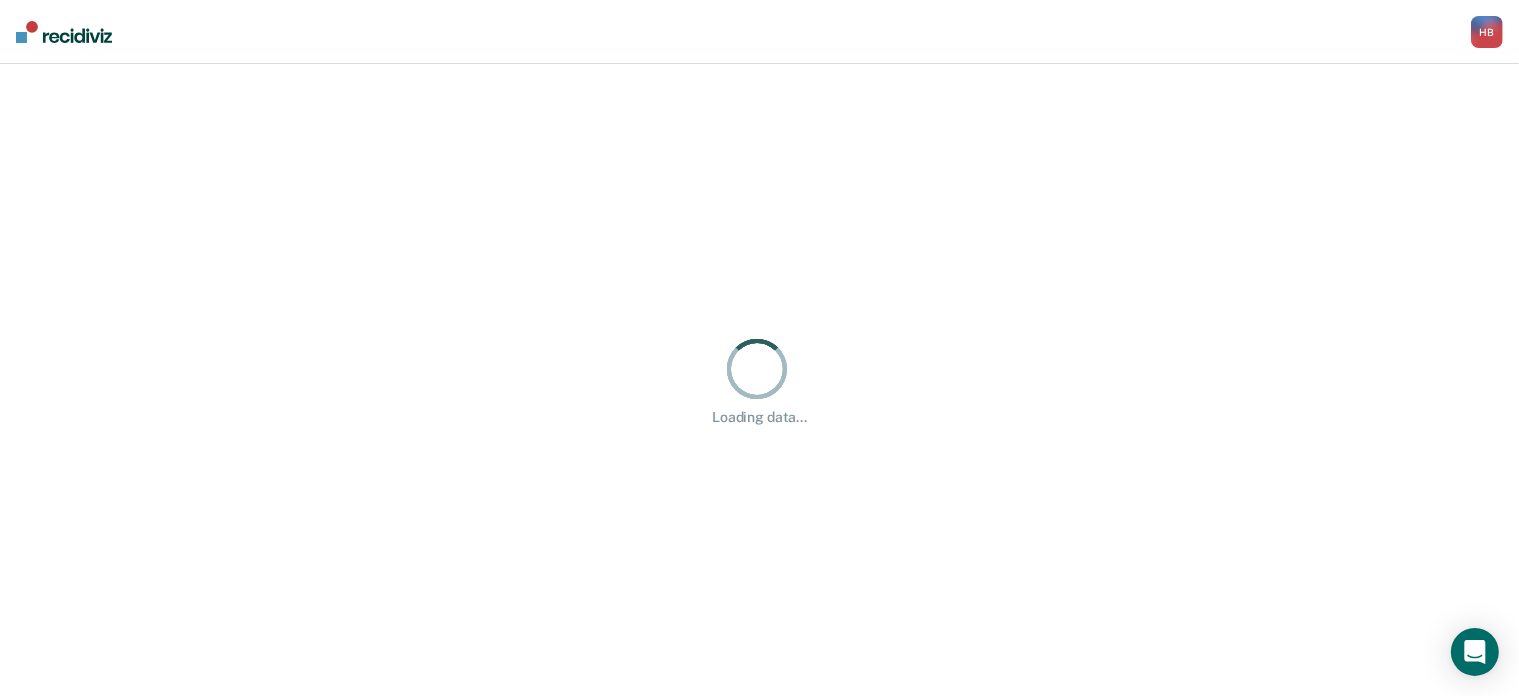 scroll, scrollTop: 0, scrollLeft: 0, axis: both 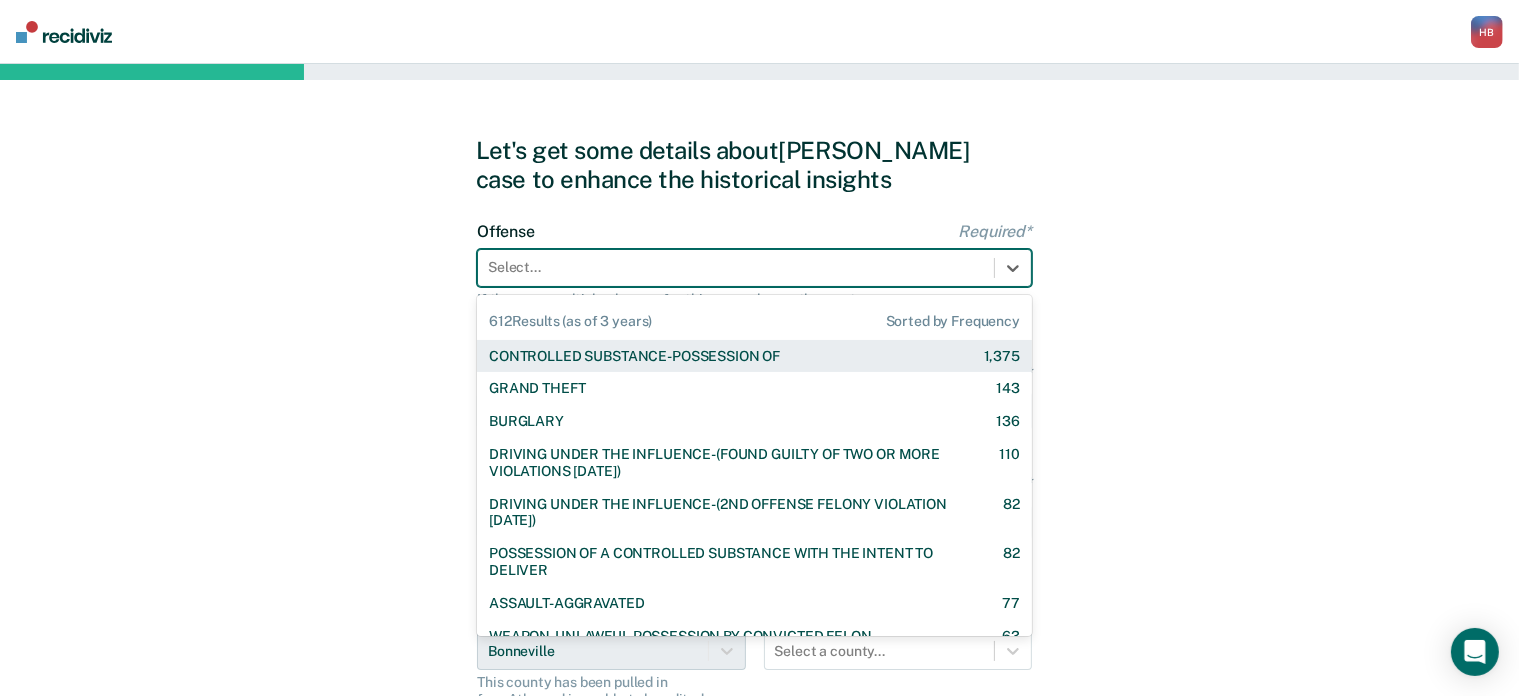 click at bounding box center [736, 267] 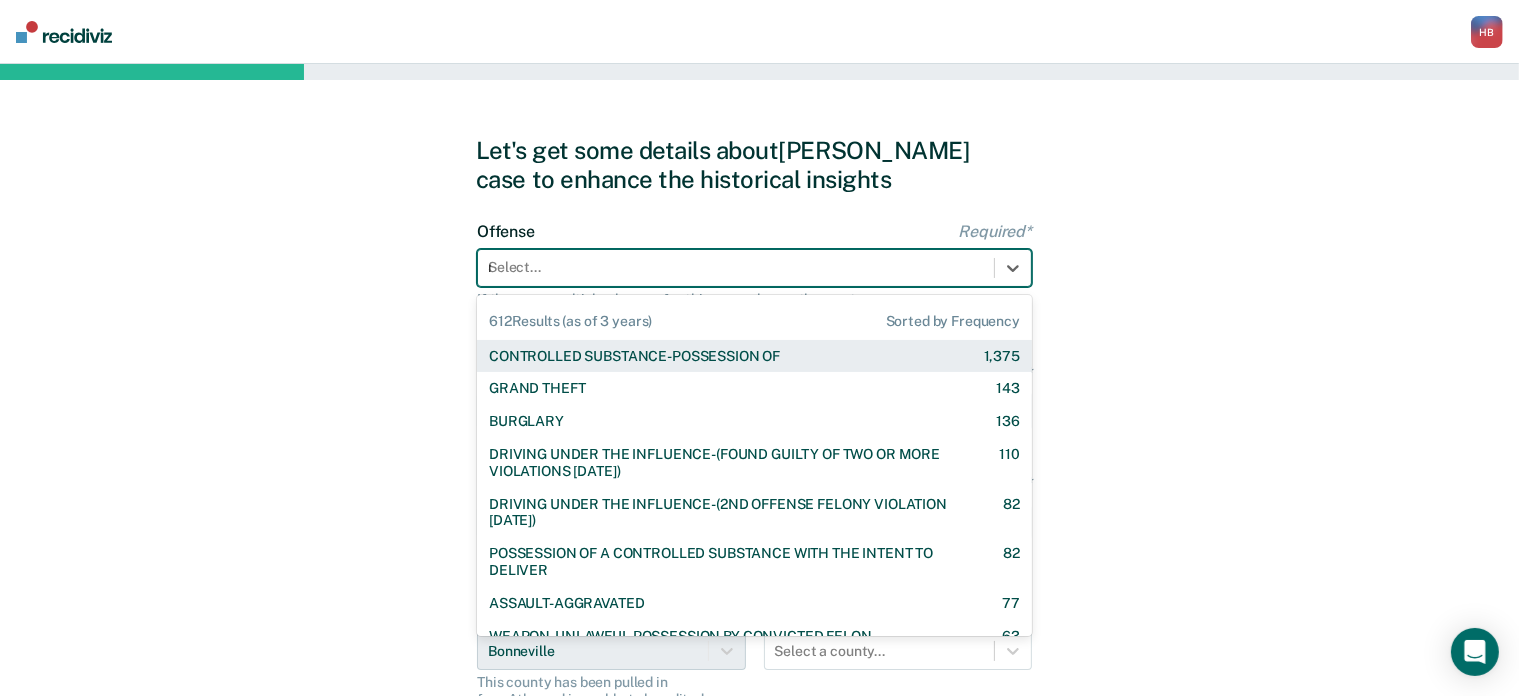 type on "no" 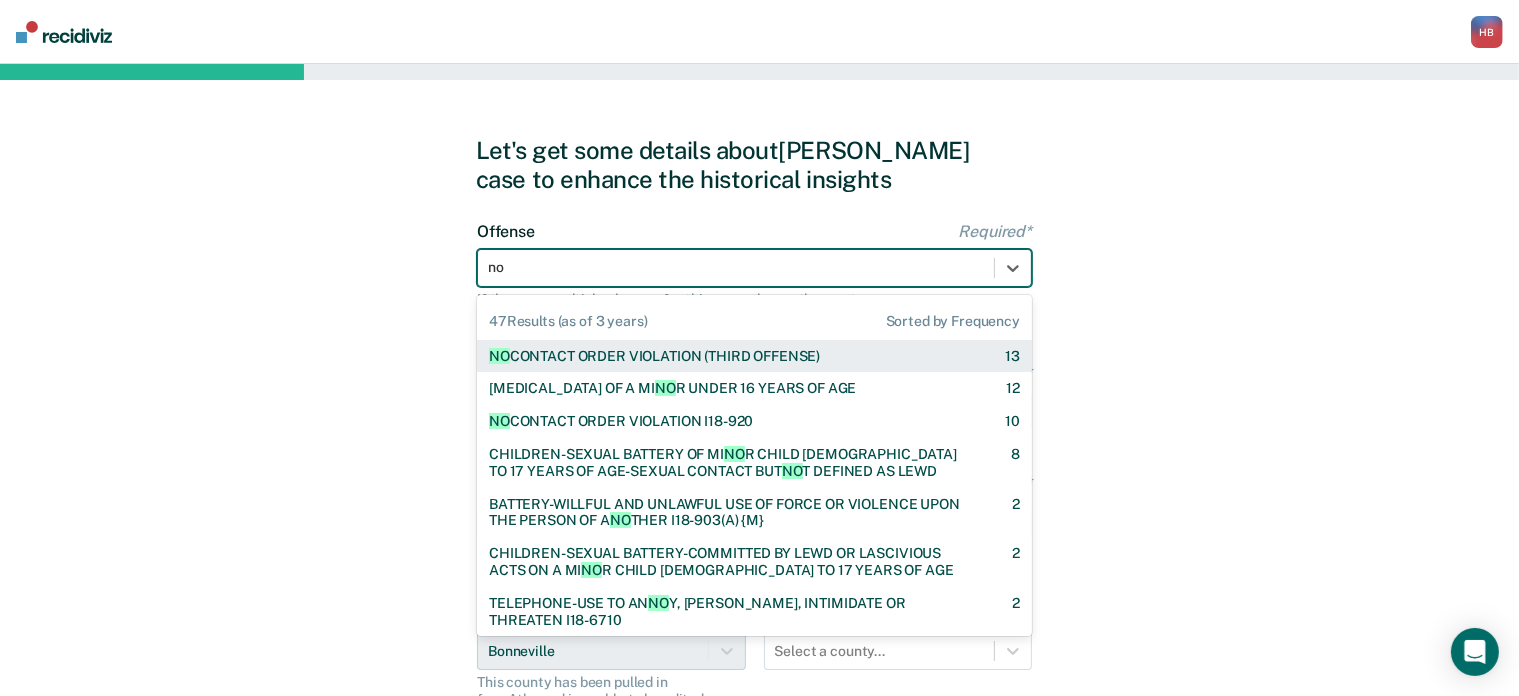 click on "NO  CONTACT ORDER VIOLATION (THIRD OFFENSE)" at bounding box center (654, 356) 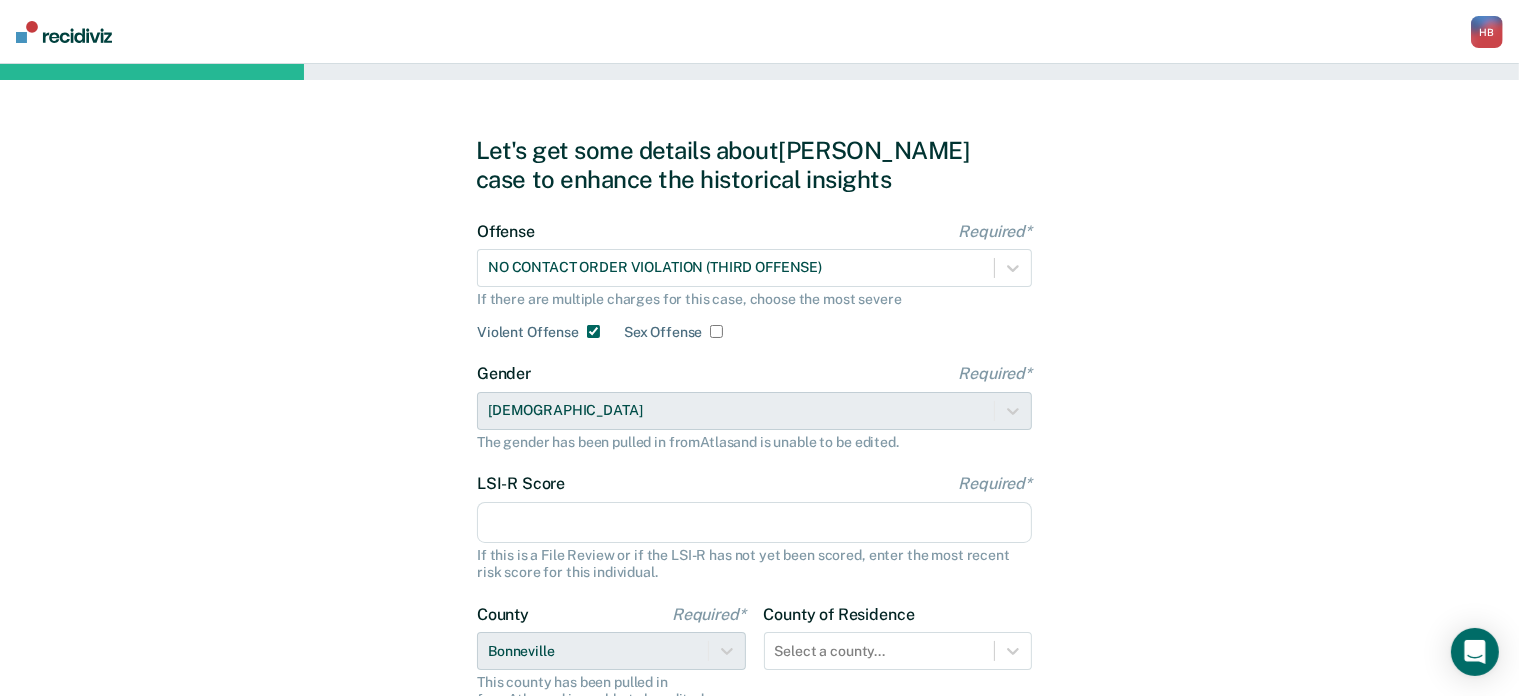 click on "Gender  Required* [DEMOGRAPHIC_DATA] The gender has been pulled in from  Atlas  and is unable to be edited." at bounding box center [754, 407] 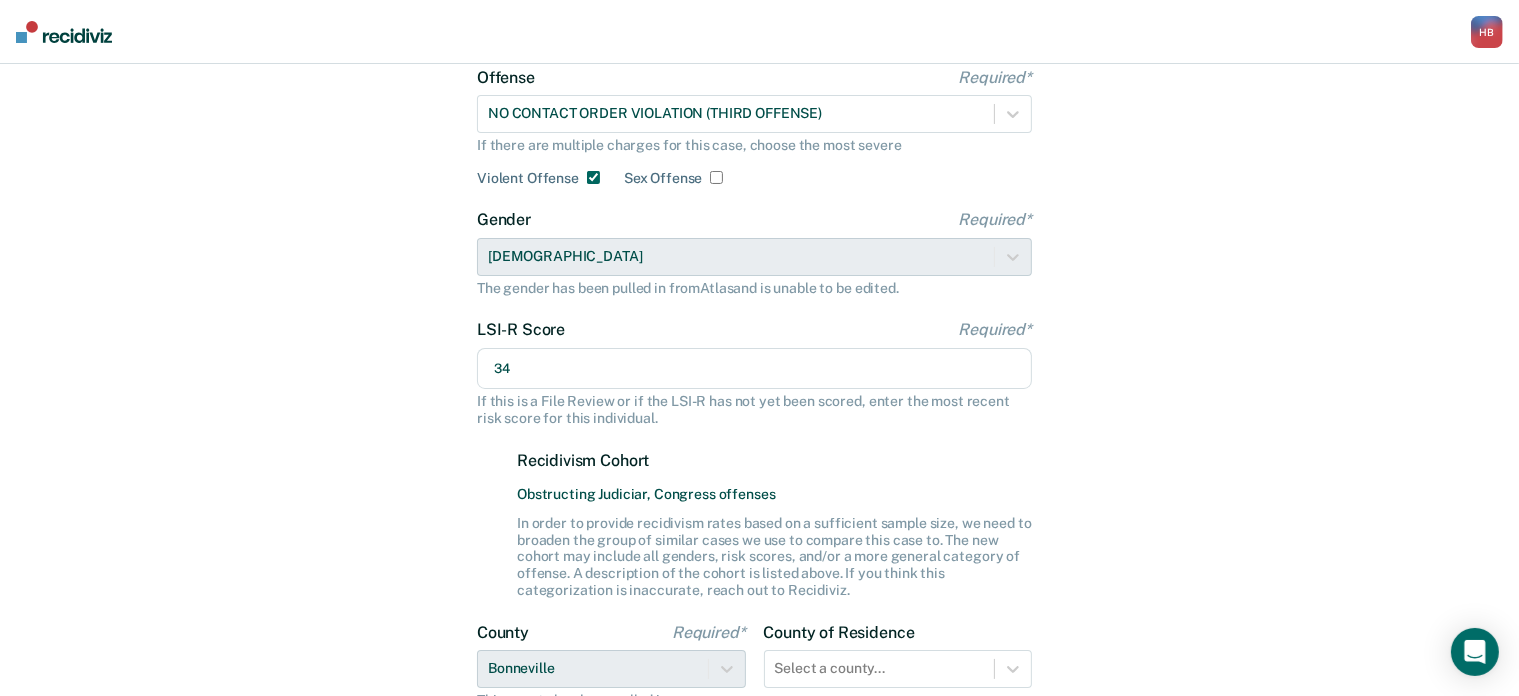 scroll, scrollTop: 262, scrollLeft: 0, axis: vertical 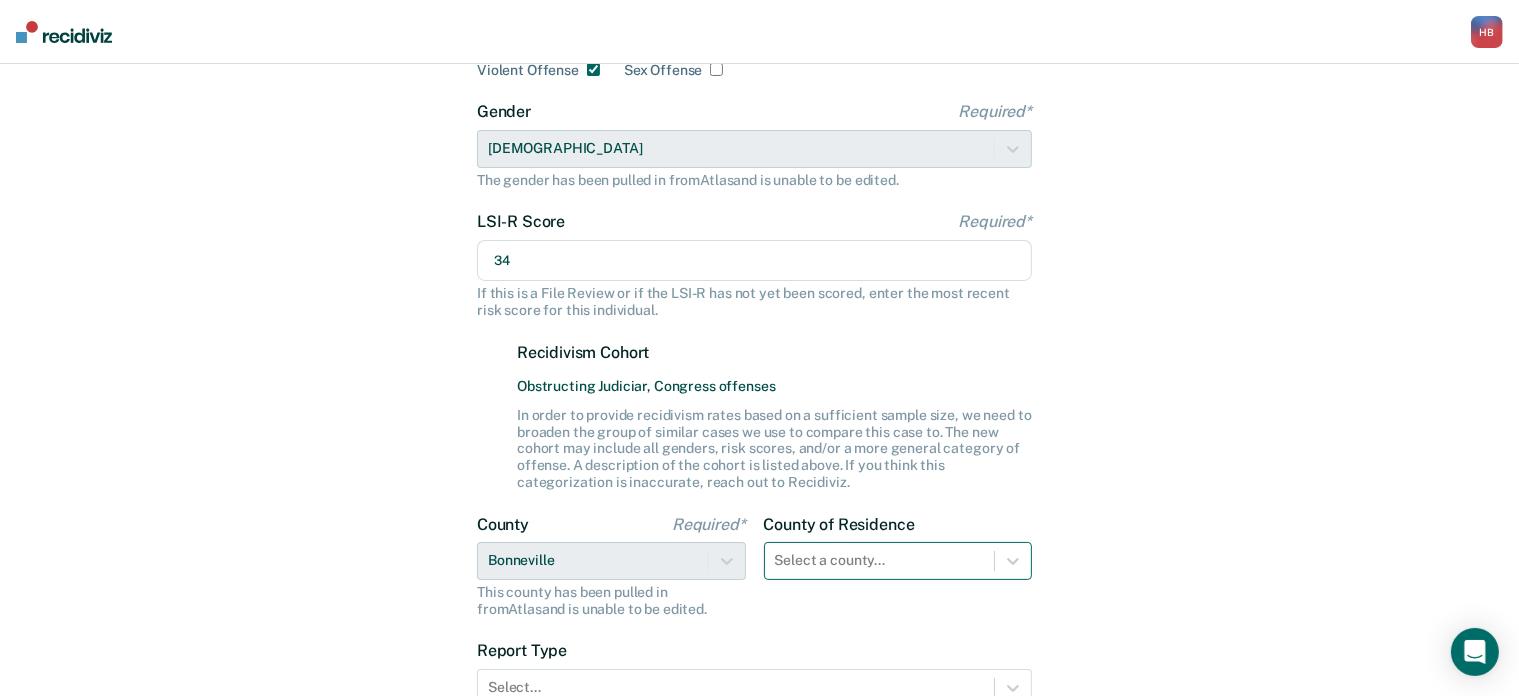 type on "34" 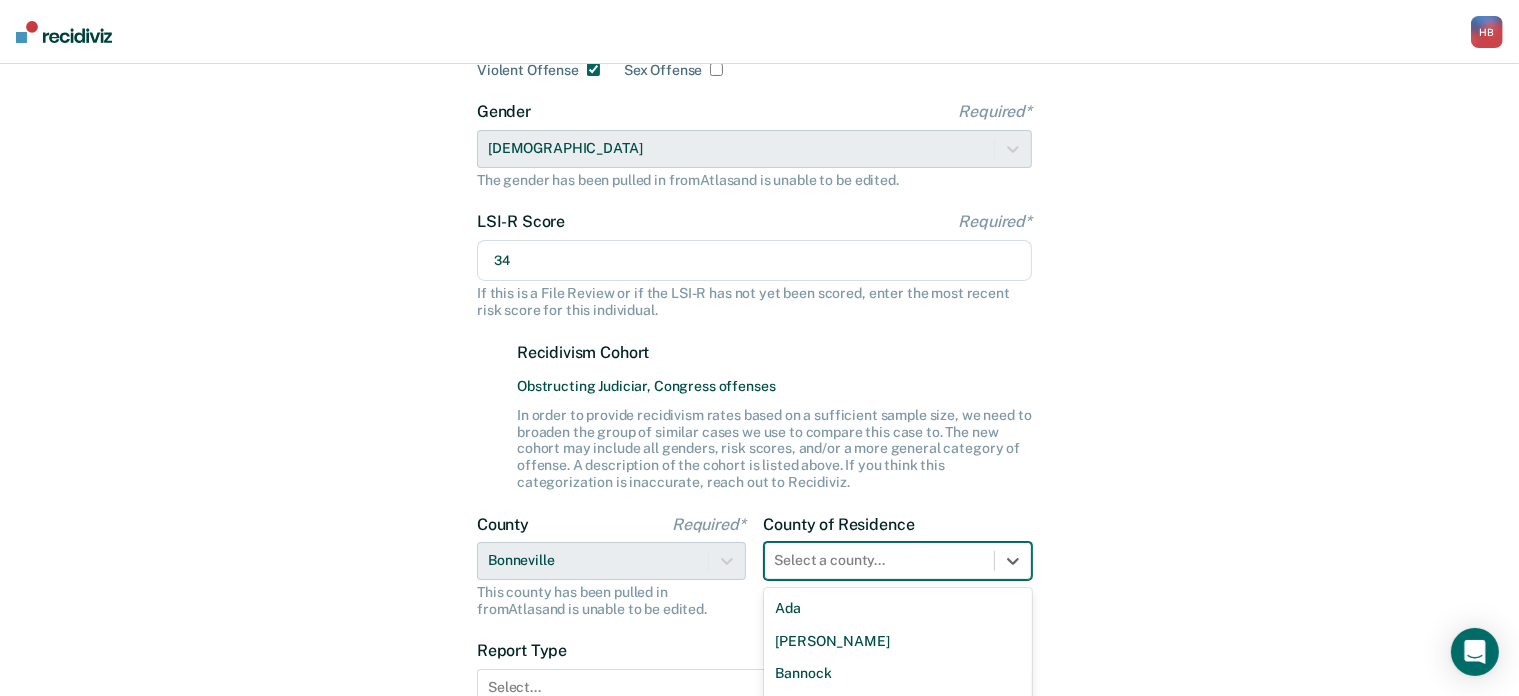 scroll, scrollTop: 453, scrollLeft: 0, axis: vertical 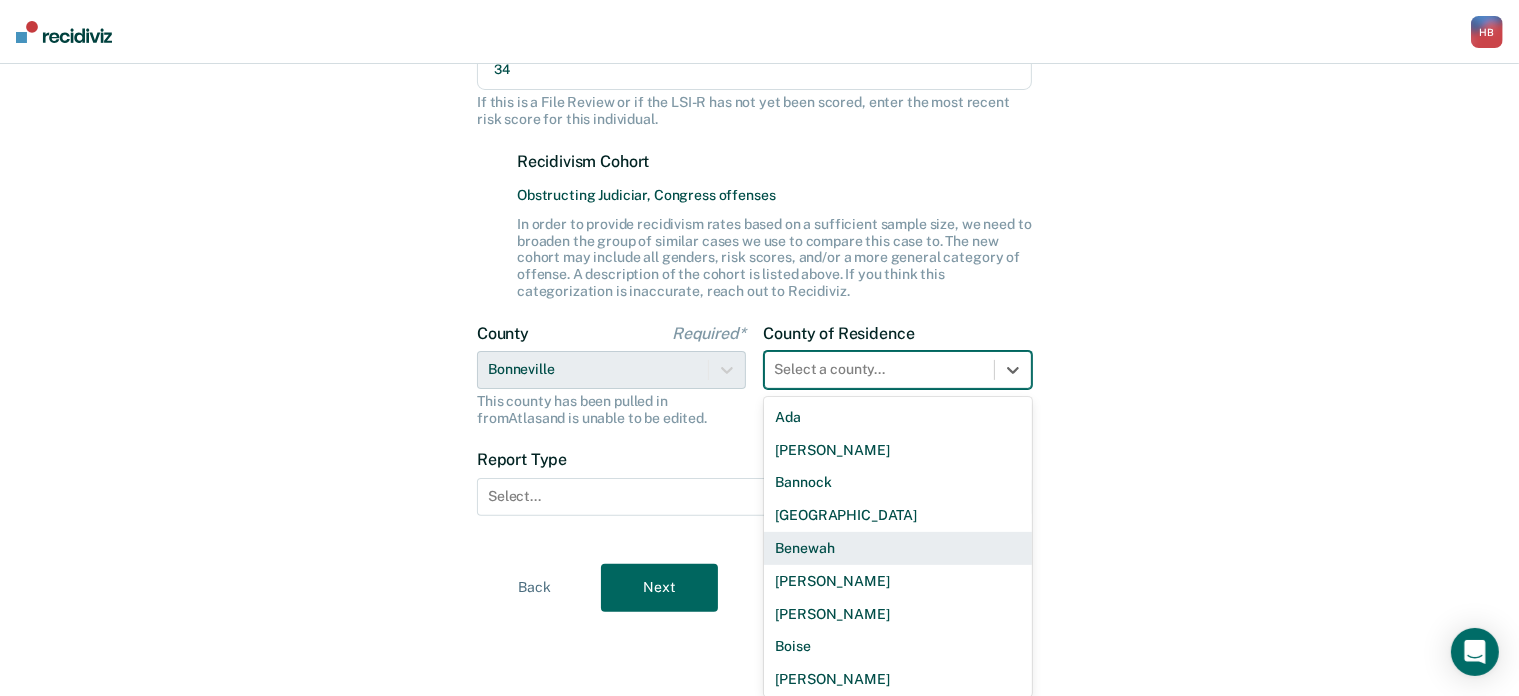 click on "44 results available. Use Up and Down to choose options, press Enter to select the currently focused option, press Escape to exit the menu, press Tab to select the option and exit the menu. Select a county... [PERSON_NAME] Bannock [GEOGRAPHIC_DATA] [GEOGRAPHIC_DATA] [GEOGRAPHIC_DATA][PERSON_NAME][GEOGRAPHIC_DATA] [GEOGRAPHIC_DATA] [GEOGRAPHIC_DATA] [GEOGRAPHIC_DATA] [GEOGRAPHIC_DATA] [GEOGRAPHIC_DATA] [GEOGRAPHIC_DATA] [GEOGRAPHIC_DATA][PERSON_NAME][GEOGRAPHIC_DATA] [GEOGRAPHIC_DATA] [GEOGRAPHIC_DATA][PERSON_NAME][GEOGRAPHIC_DATA] [GEOGRAPHIC_DATA][PERSON_NAME][GEOGRAPHIC_DATA] Gem [PERSON_NAME] [US_STATE] [GEOGRAPHIC_DATA][PERSON_NAME][GEOGRAPHIC_DATA][GEOGRAPHIC_DATA] [GEOGRAPHIC_DATA] [GEOGRAPHIC_DATA] [PERSON_NAME][GEOGRAPHIC_DATA] [GEOGRAPHIC_DATA] [GEOGRAPHIC_DATA] Nez Perce Oneida Owyhee [PERSON_NAME] Power [GEOGRAPHIC_DATA] [GEOGRAPHIC_DATA] [US_STATE]" at bounding box center (898, 370) 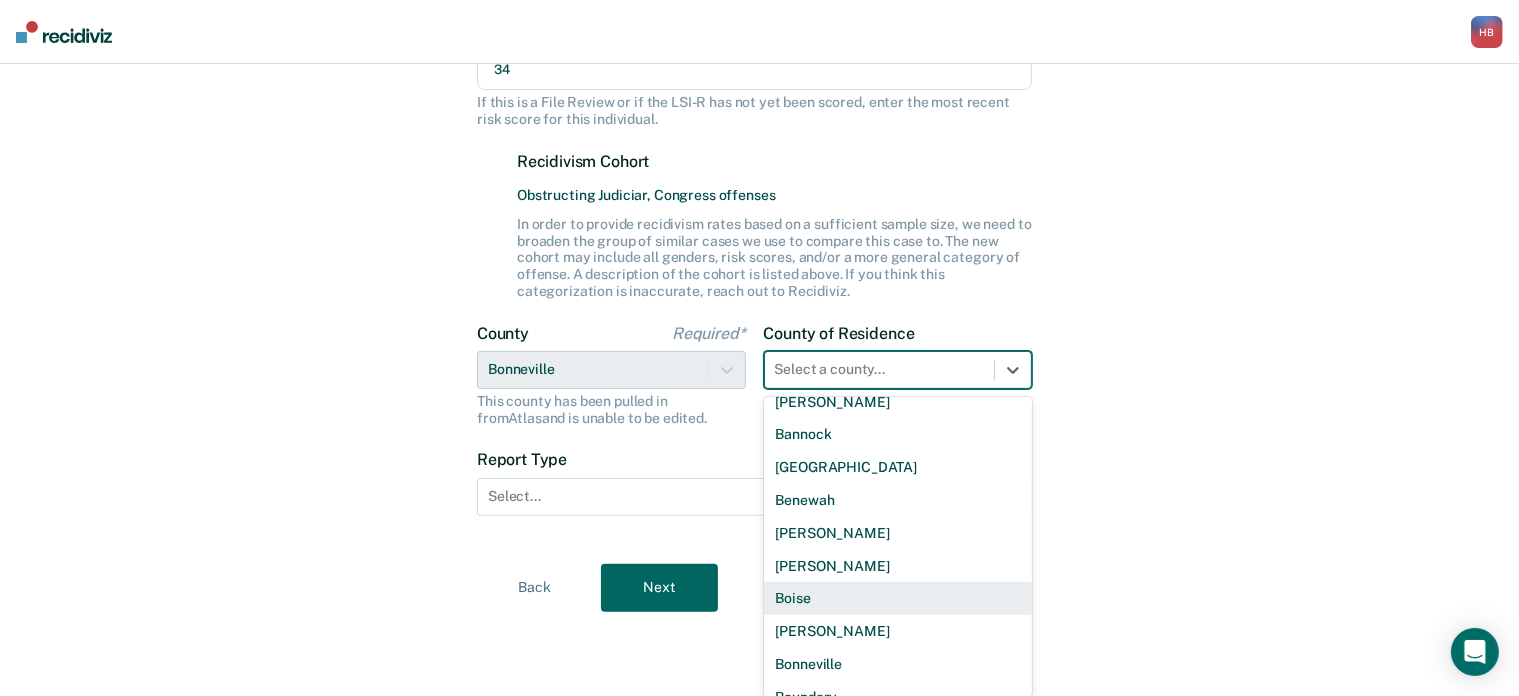 scroll, scrollTop: 48, scrollLeft: 0, axis: vertical 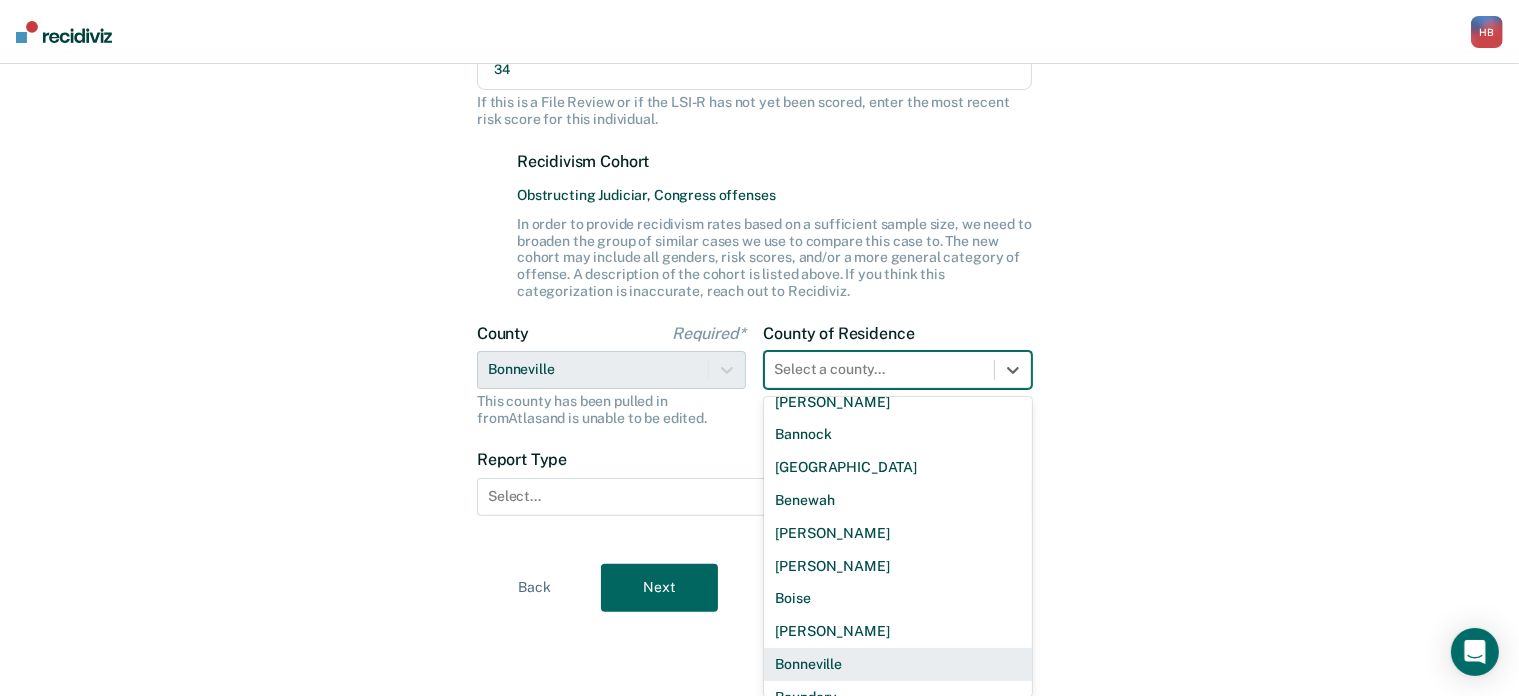 click on "Bonneville" at bounding box center (898, 664) 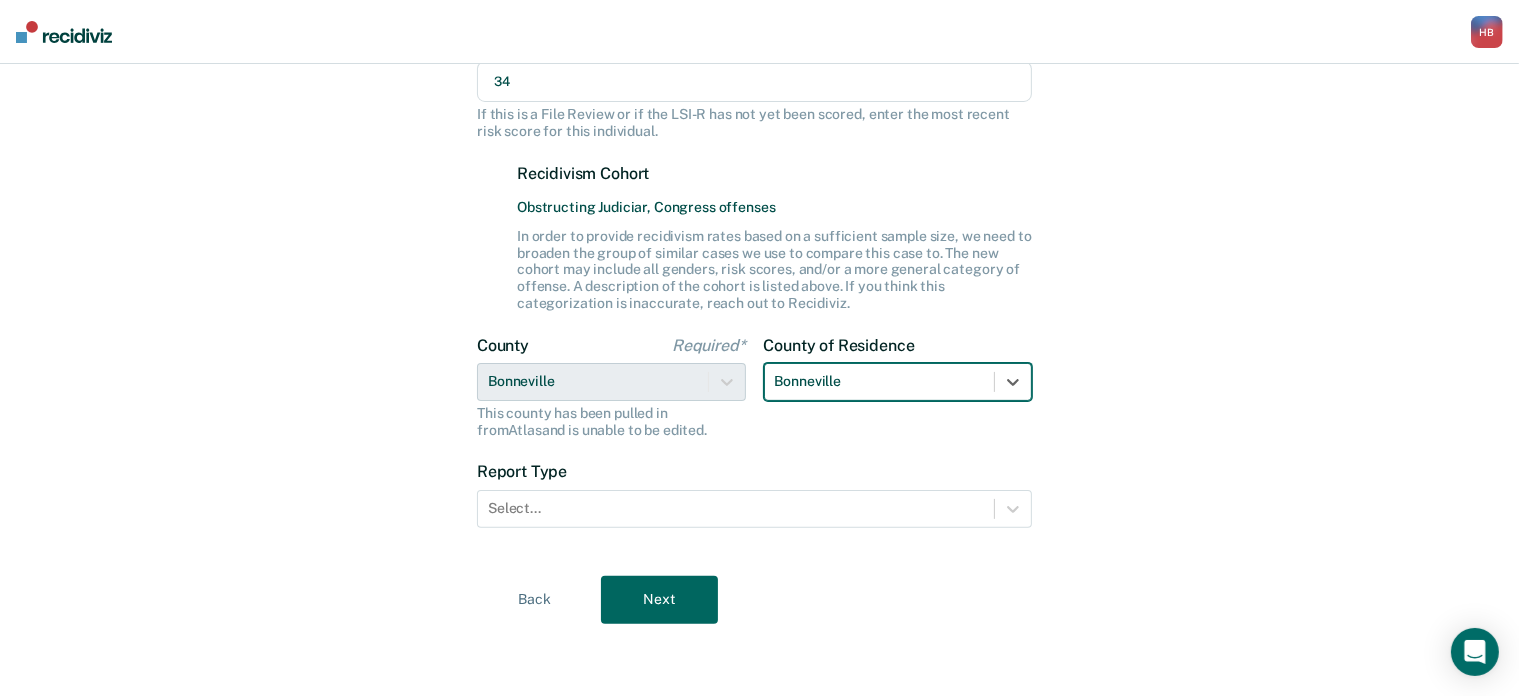 scroll, scrollTop: 440, scrollLeft: 0, axis: vertical 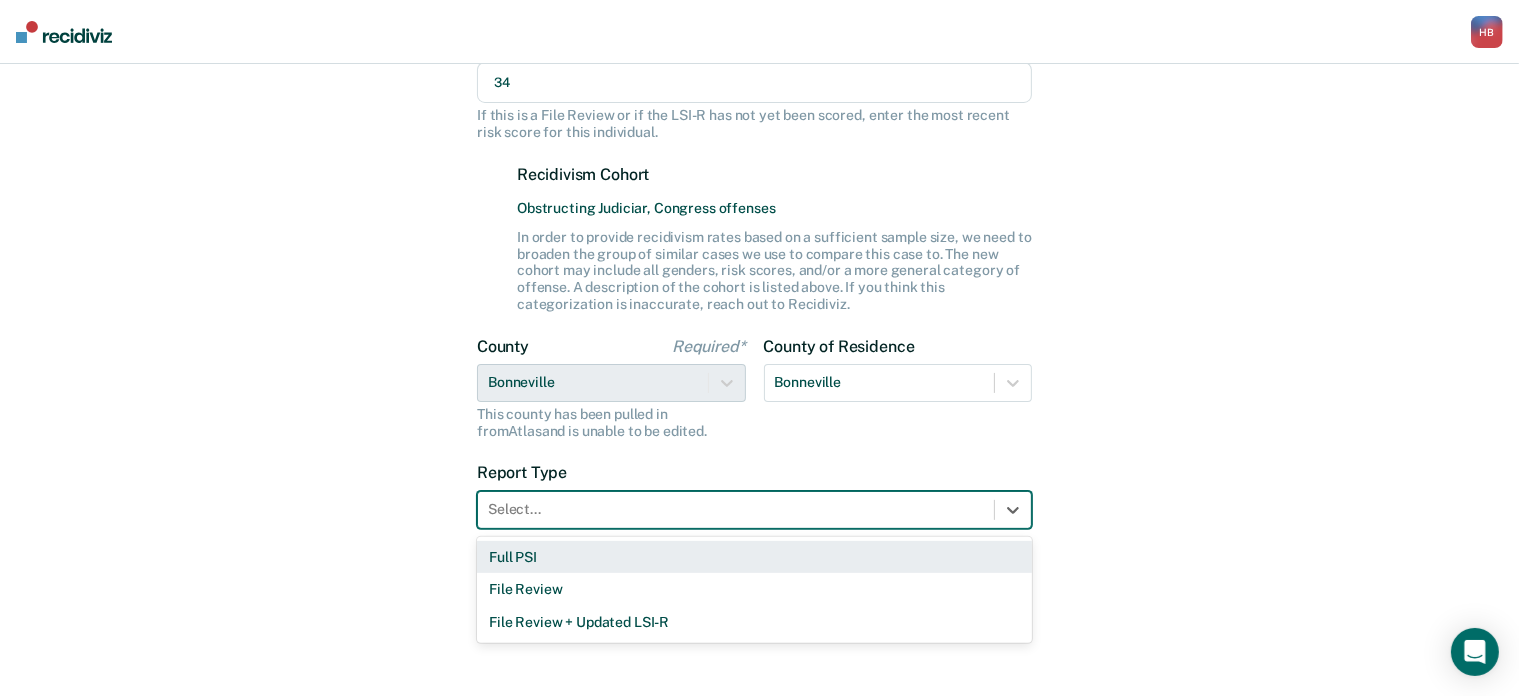click at bounding box center [736, 509] 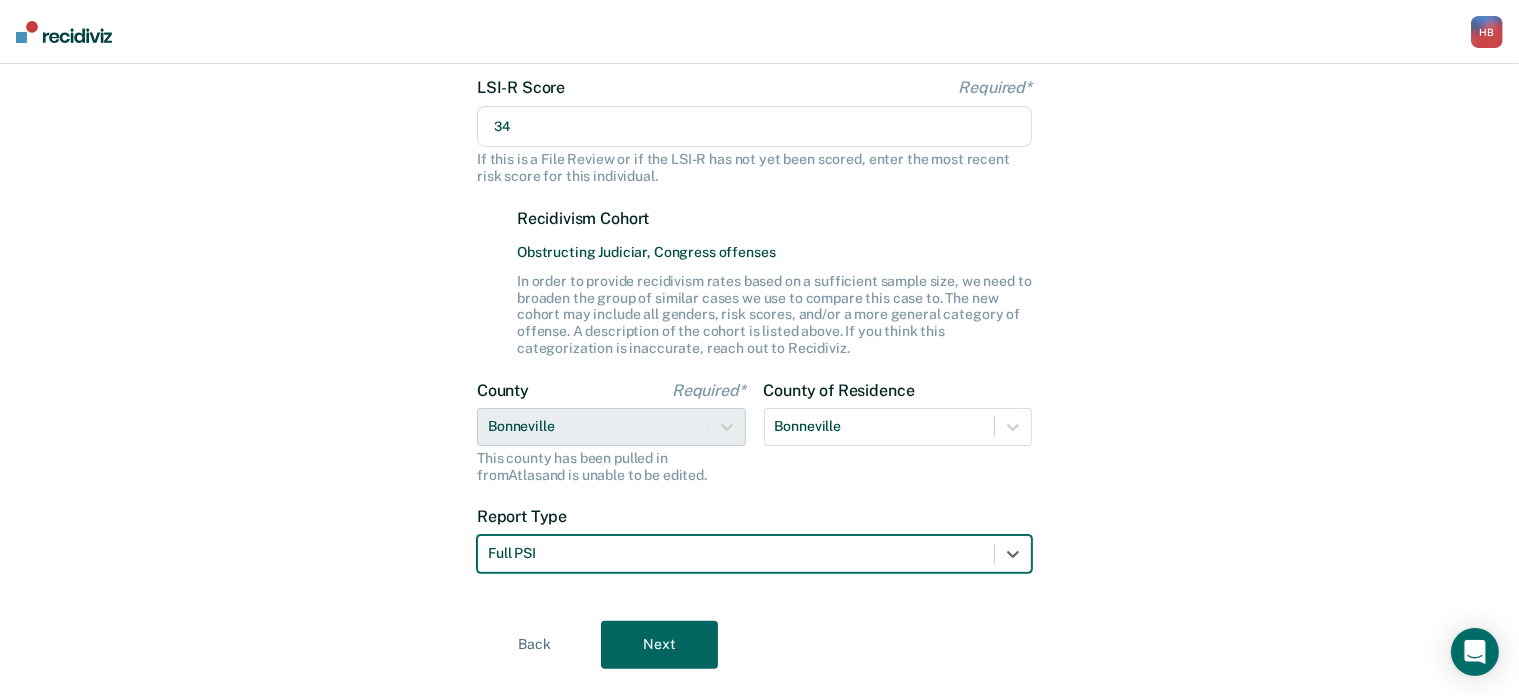 scroll, scrollTop: 440, scrollLeft: 0, axis: vertical 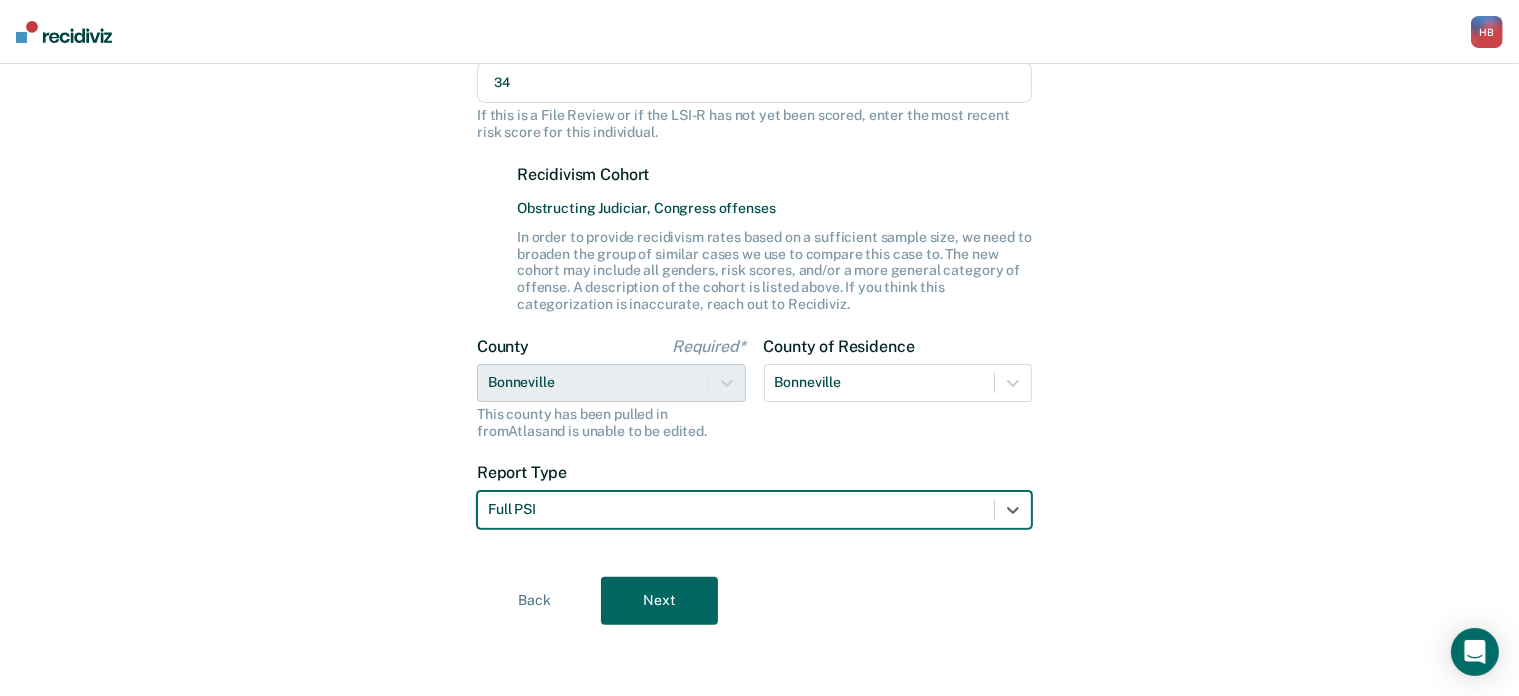 click on "Next" at bounding box center [659, 601] 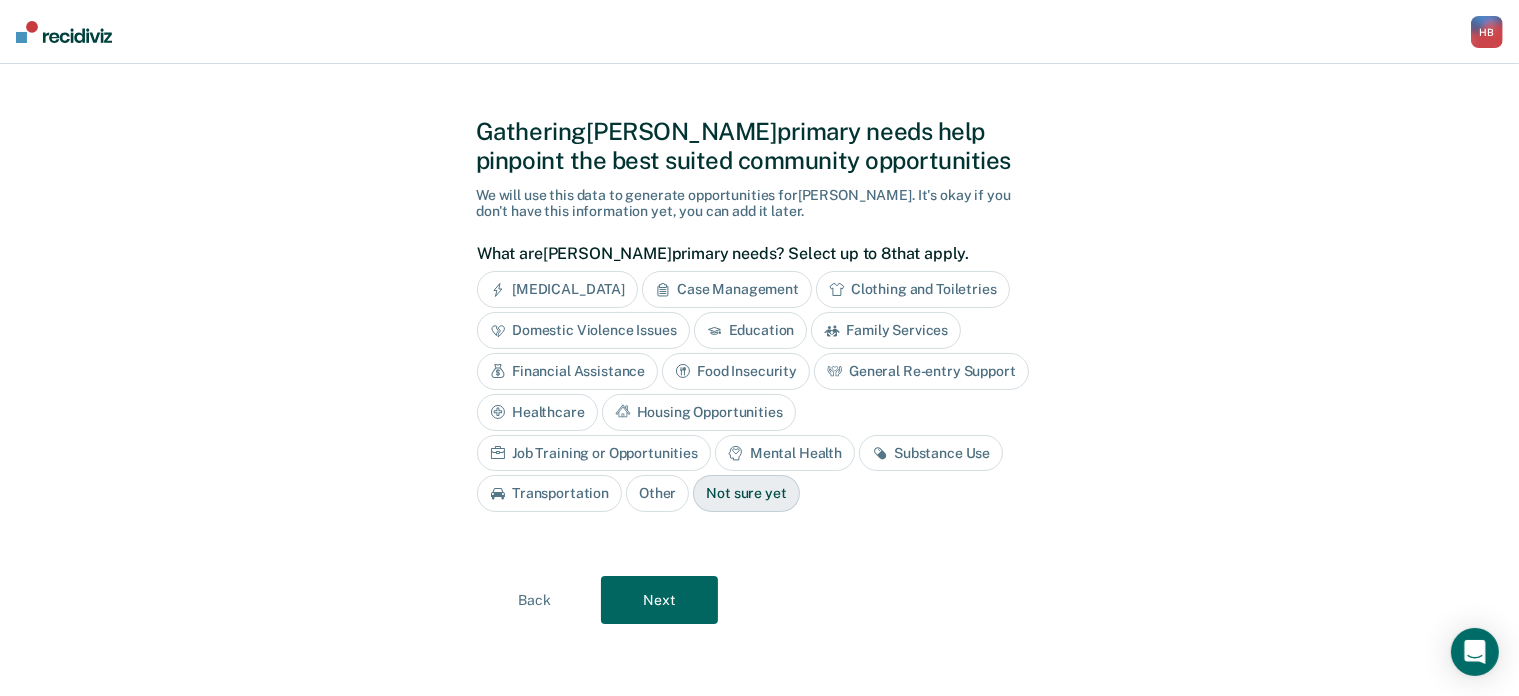 scroll, scrollTop: 16, scrollLeft: 0, axis: vertical 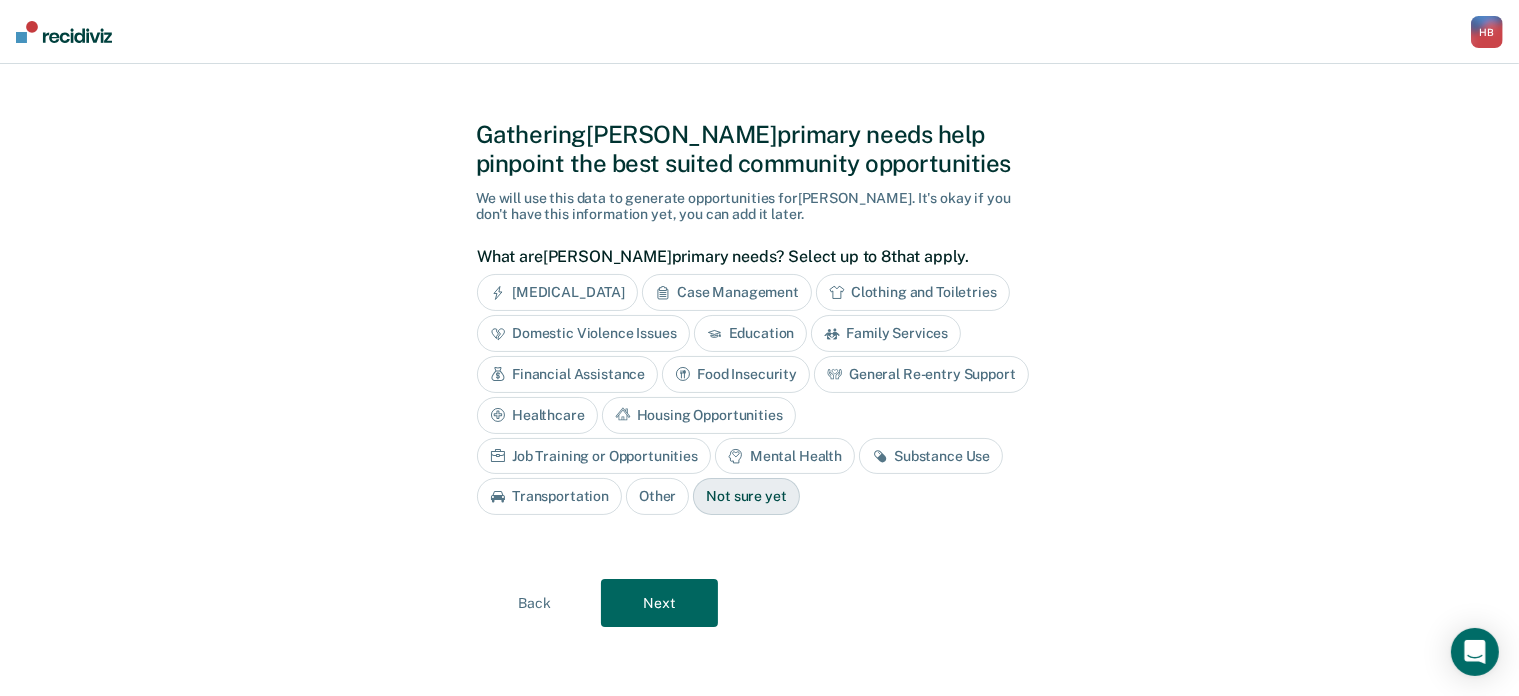 click on "Domestic Violence Issues" at bounding box center (583, 333) 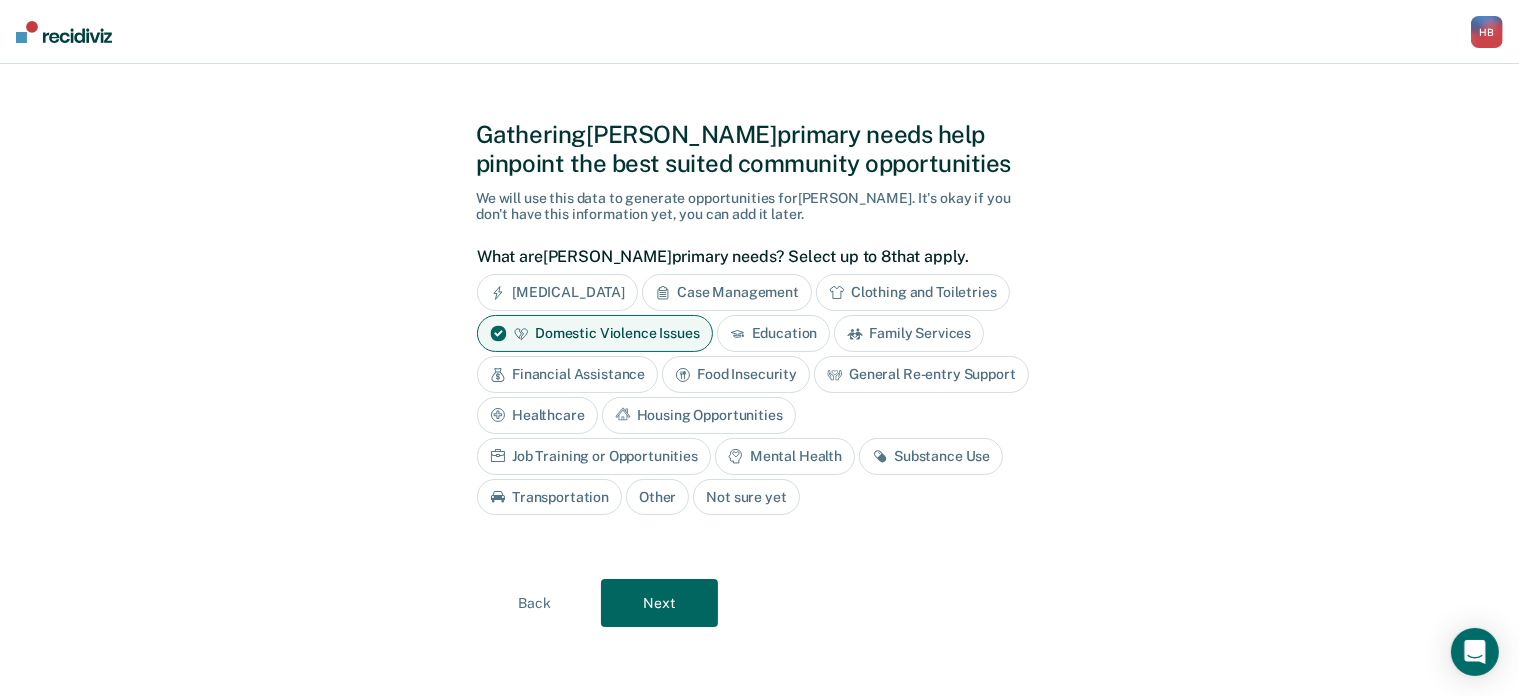 click on "Financial Assistance" at bounding box center (567, 374) 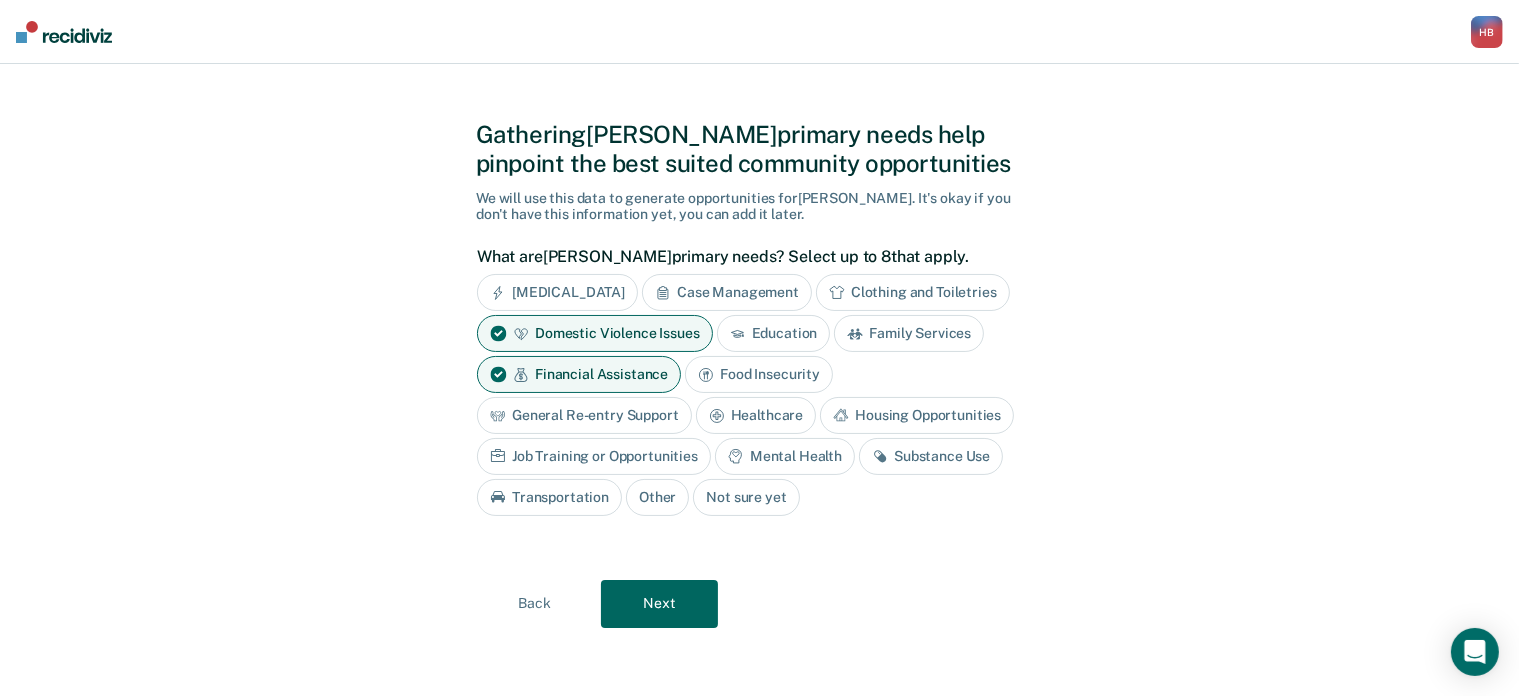 click on "General Re-entry Support" at bounding box center [584, 415] 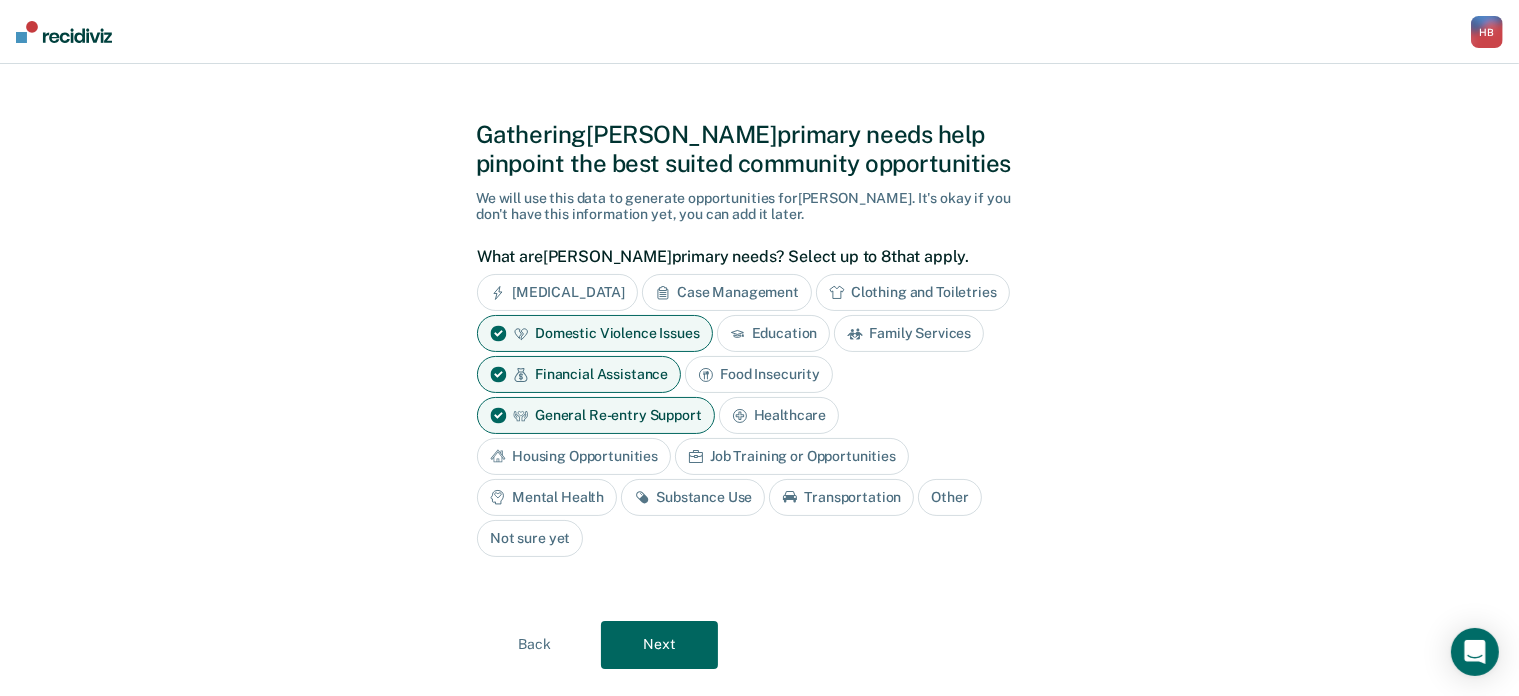 click on "Mental Health" at bounding box center [547, 497] 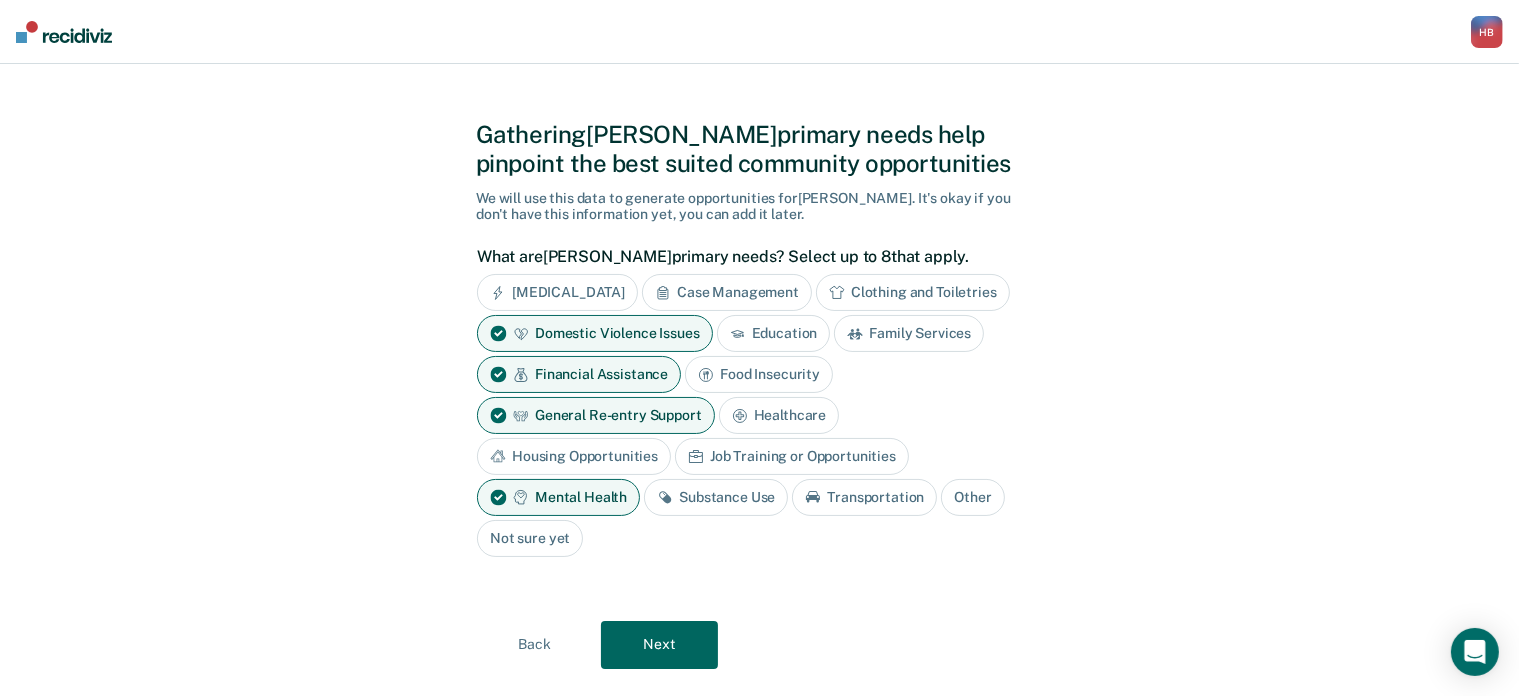 click on "Mental Health" at bounding box center [558, 497] 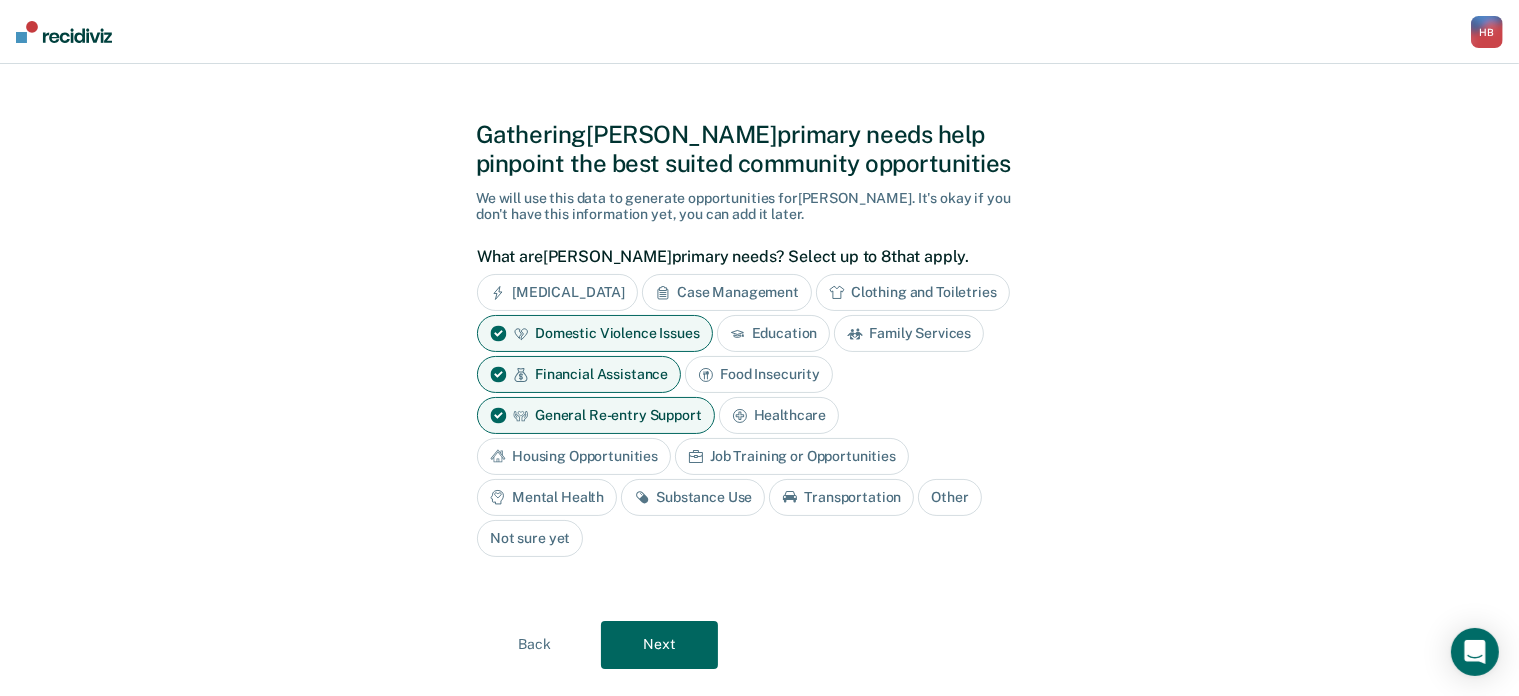 click on "Substance Use" at bounding box center (693, 497) 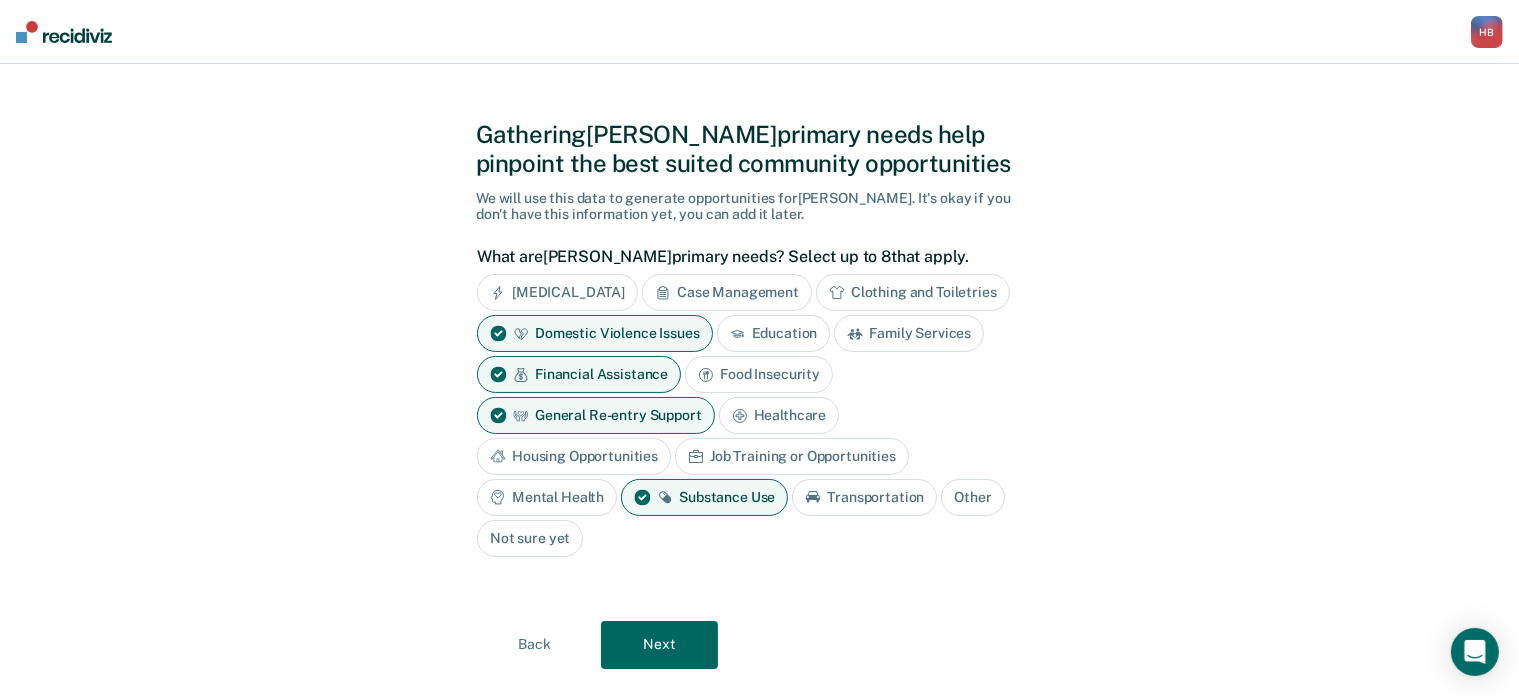 click on "Next" at bounding box center (659, 645) 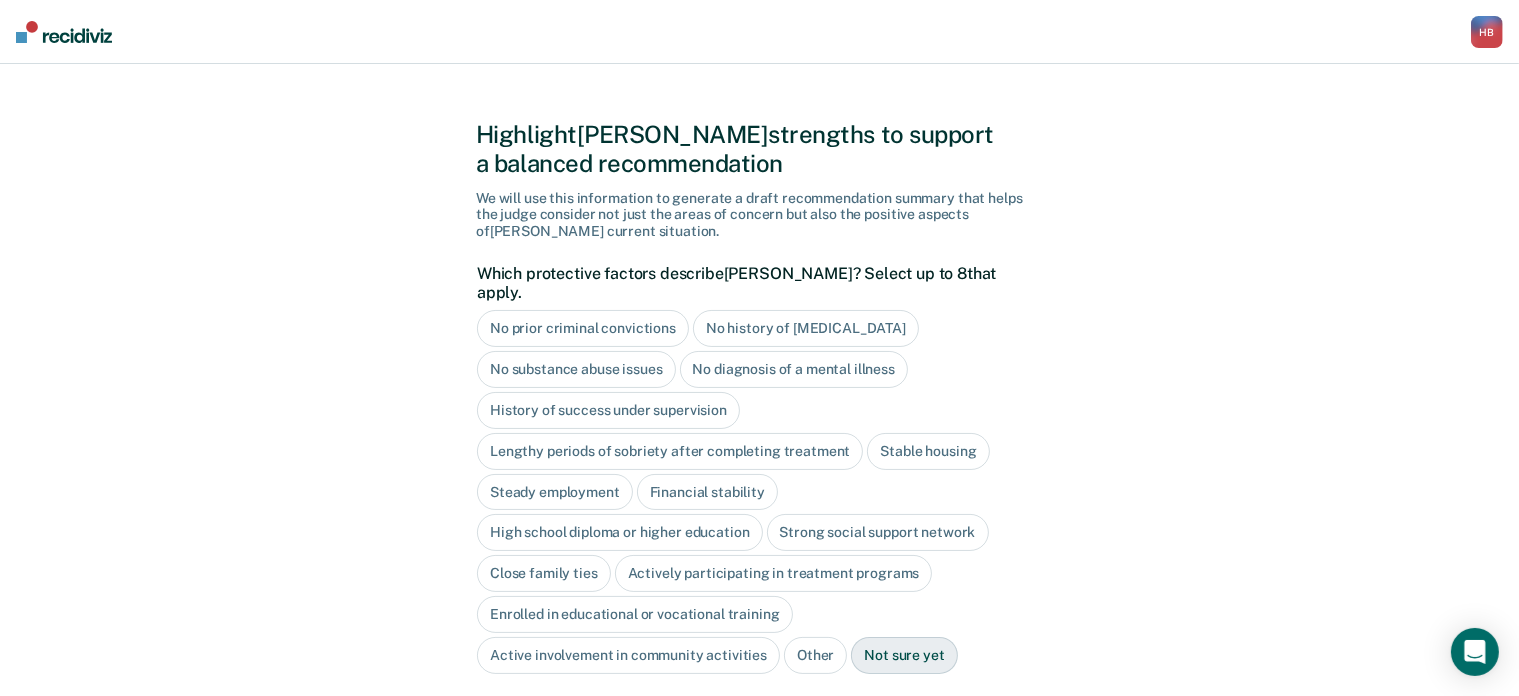 click on "No diagnosis of a mental illness" at bounding box center [794, 369] 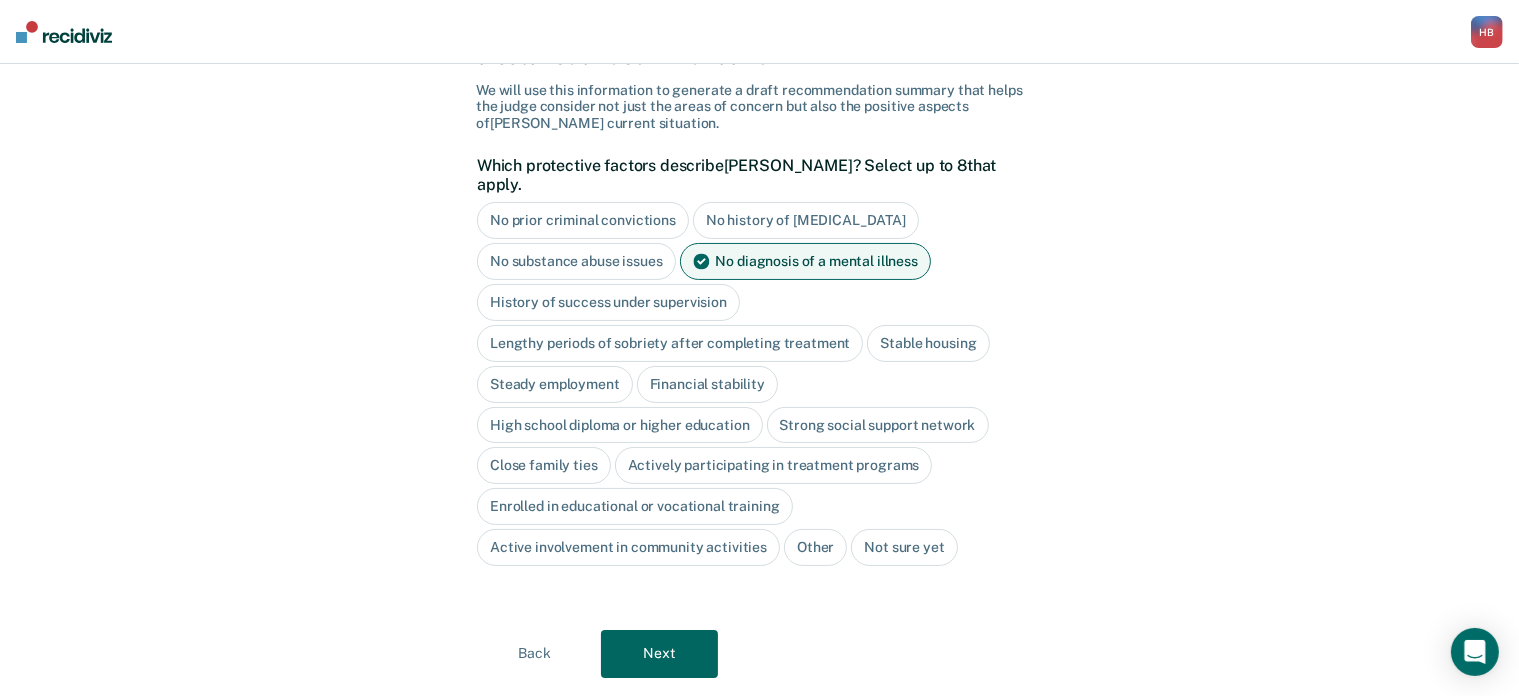 scroll, scrollTop: 140, scrollLeft: 0, axis: vertical 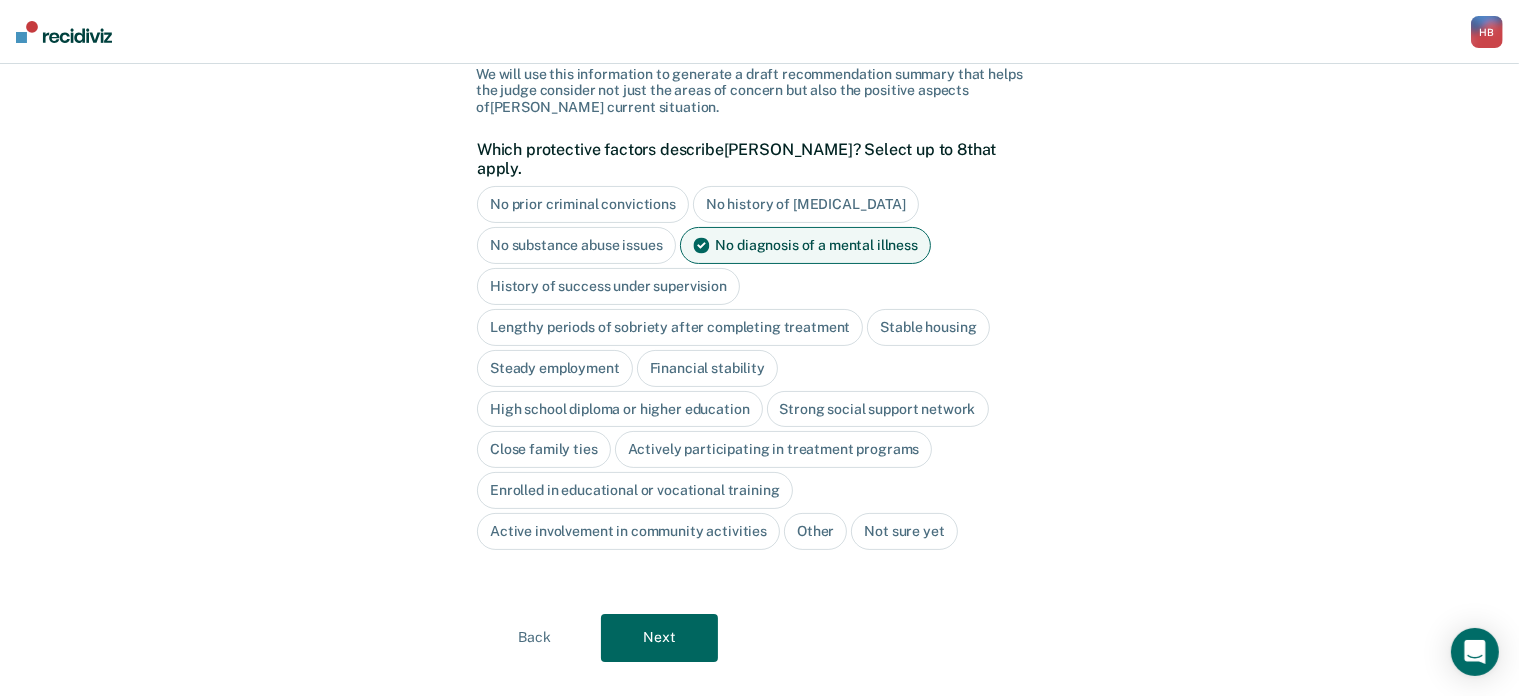 click on "Next" at bounding box center [659, 638] 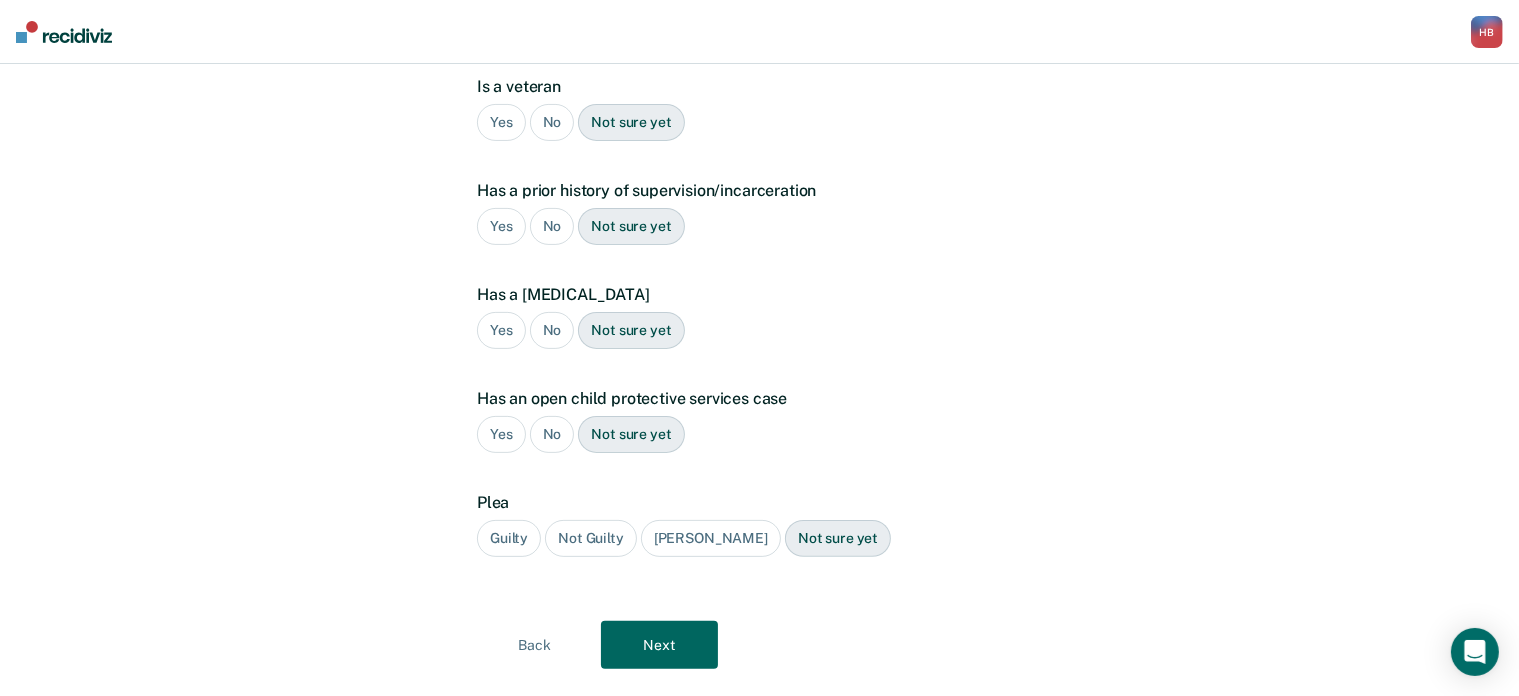 scroll, scrollTop: 0, scrollLeft: 0, axis: both 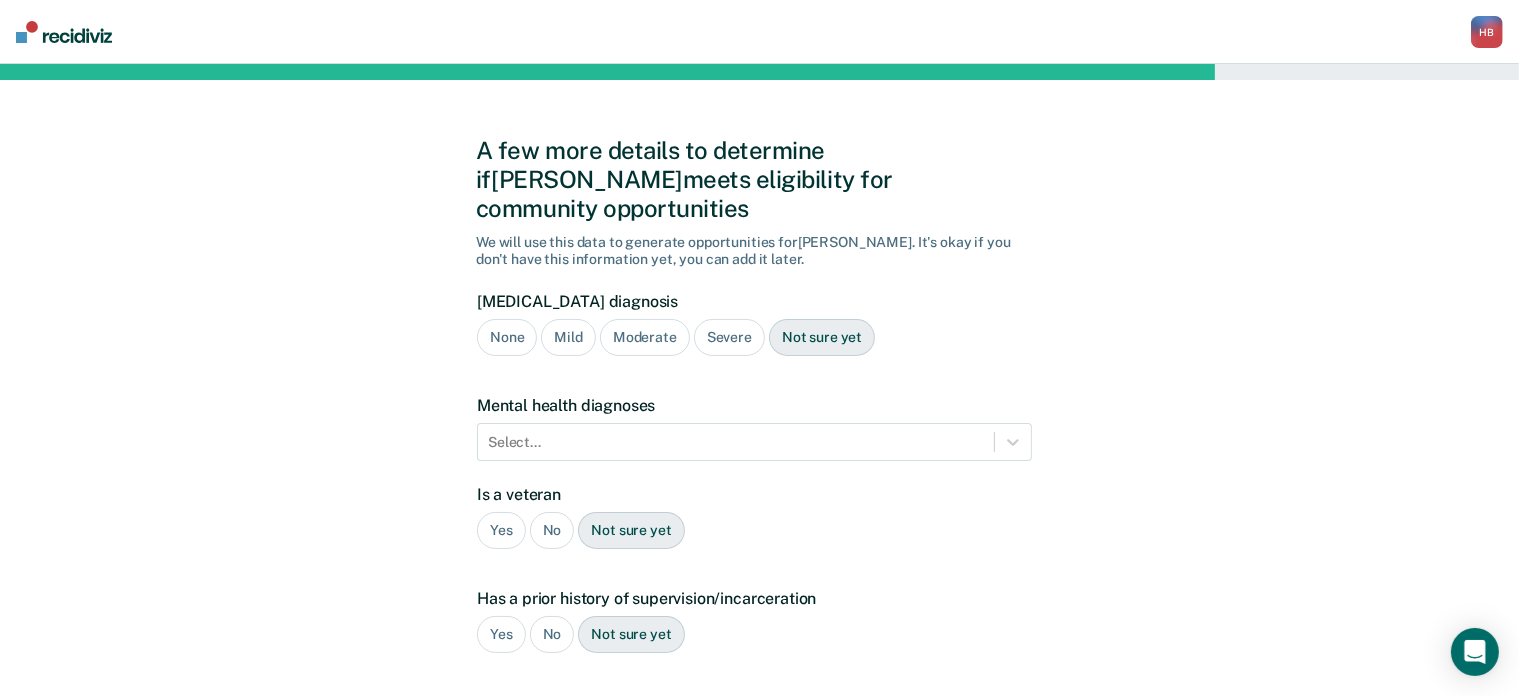 click on "Severe" at bounding box center [729, 337] 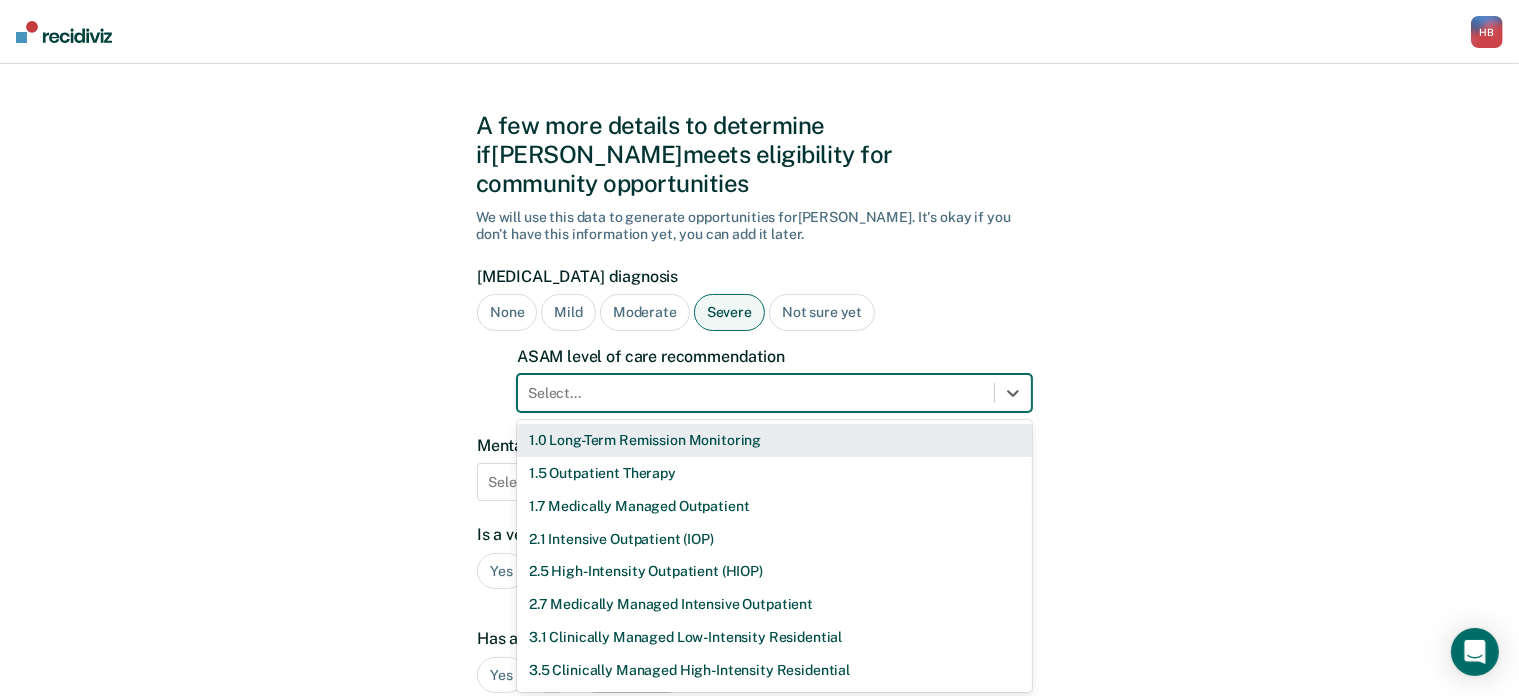 click on "11 results available. Use Up and Down to choose options, press Enter to select the currently focused option, press Escape to exit the menu, press Tab to select the option and exit the menu. Select... 1.0 Long-Term Remission Monitoring 1.5 Outpatient Therapy 1.7 Medically Managed Outpatient 2.1 Intensive Outpatient (IOP) 2.5 High-Intensity Outpatient (HIOP) 2.7 Medically Managed Intensive Outpatient 3.1 Clinically Managed Low-Intensity Residential 3.5 Clinically Managed High-Intensity Residential 3.7 Medically Managed Residential 4.0 Medically Managed Inpatient None" at bounding box center [774, 393] 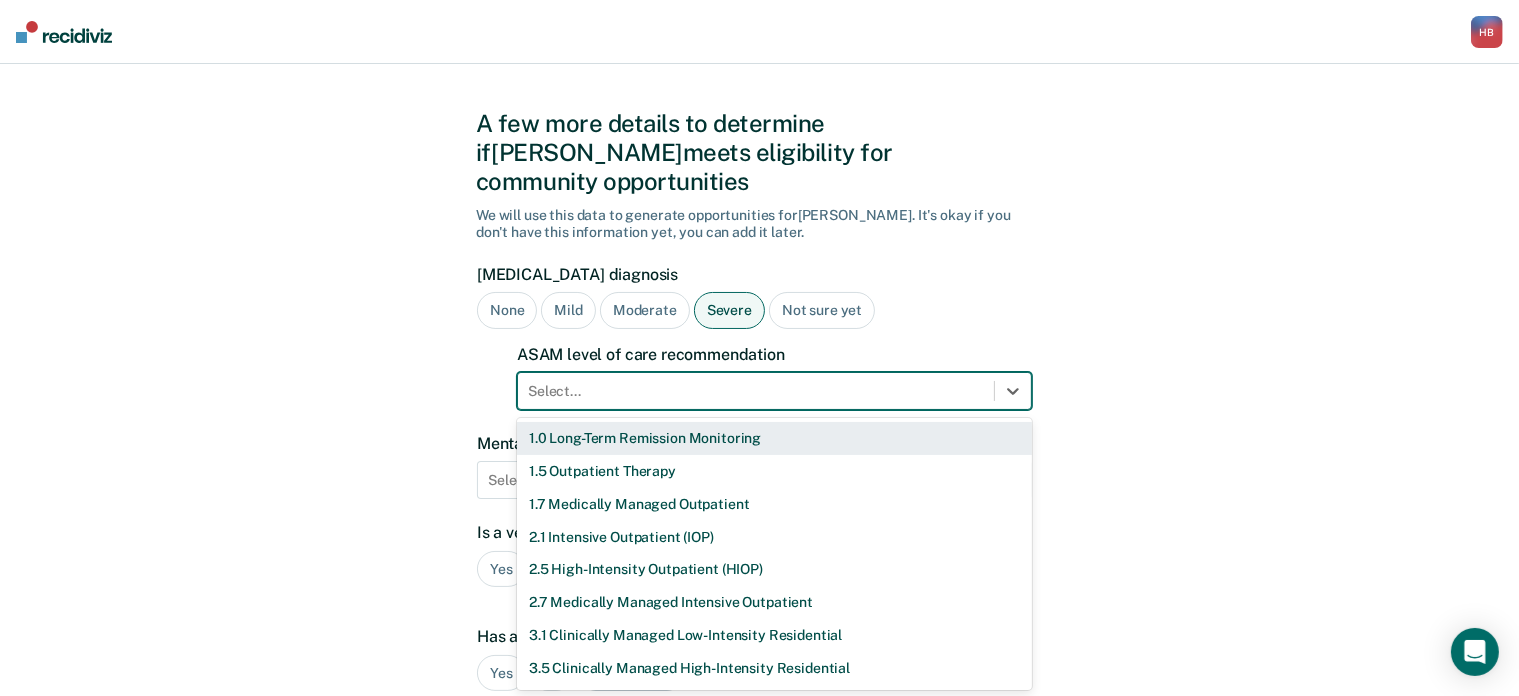 scroll, scrollTop: 28, scrollLeft: 0, axis: vertical 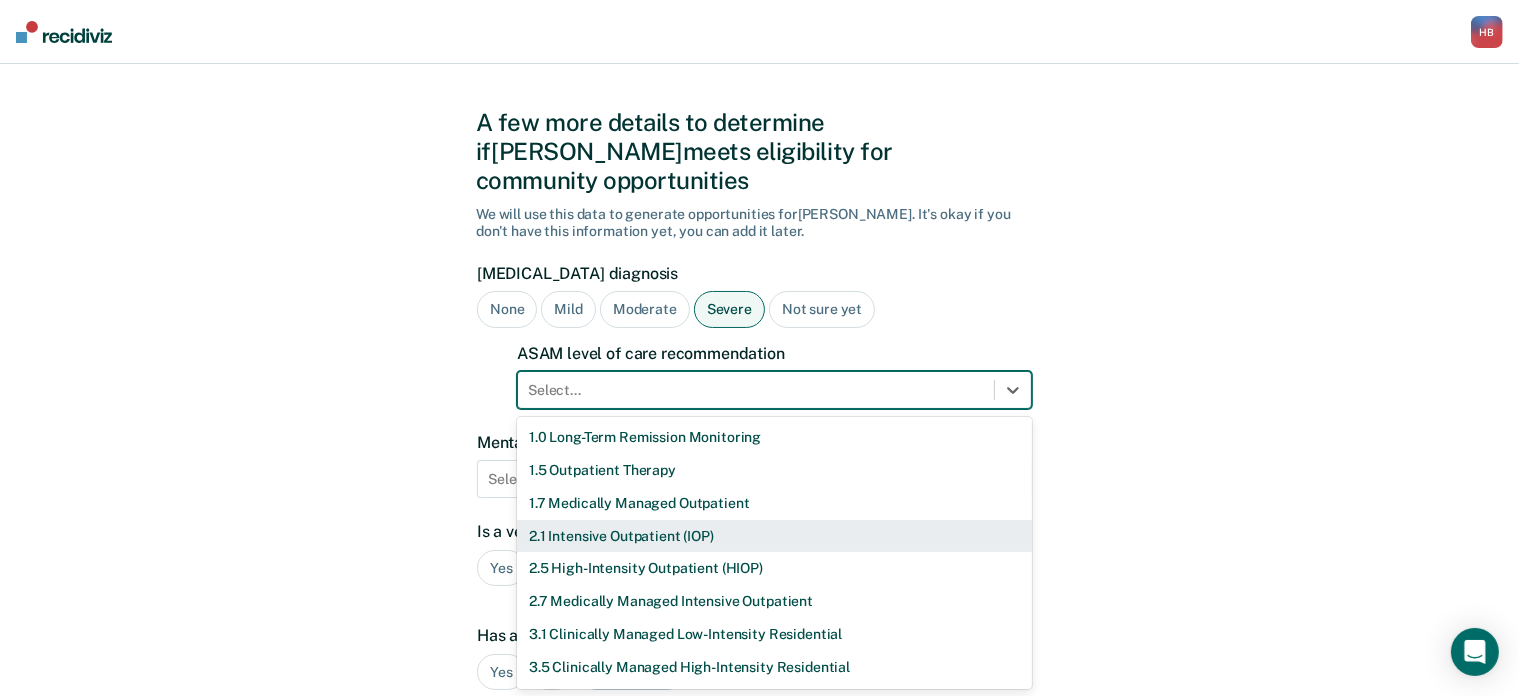 click on "2.1 Intensive Outpatient (IOP)" at bounding box center (774, 536) 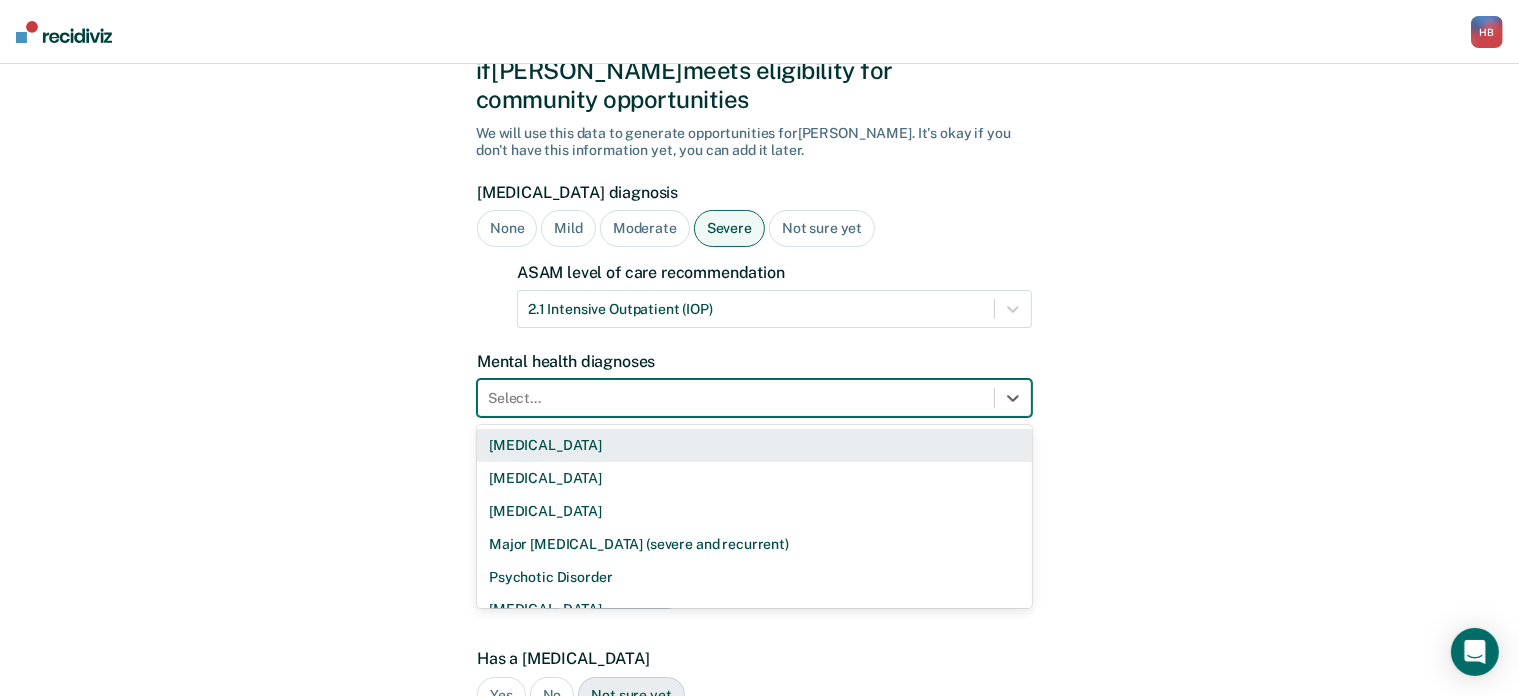 click on "9 results available. Use Up and Down to choose options, press Enter to select the currently focused option, press Escape to exit the menu, press Tab to select the option and exit the menu. Select... [MEDICAL_DATA] [MEDICAL_DATA] [MEDICAL_DATA] Major [MEDICAL_DATA] (severe and recurrent) Psychotic Disorder [MEDICAL_DATA] [MEDICAL_DATA] Other None" at bounding box center [754, 398] 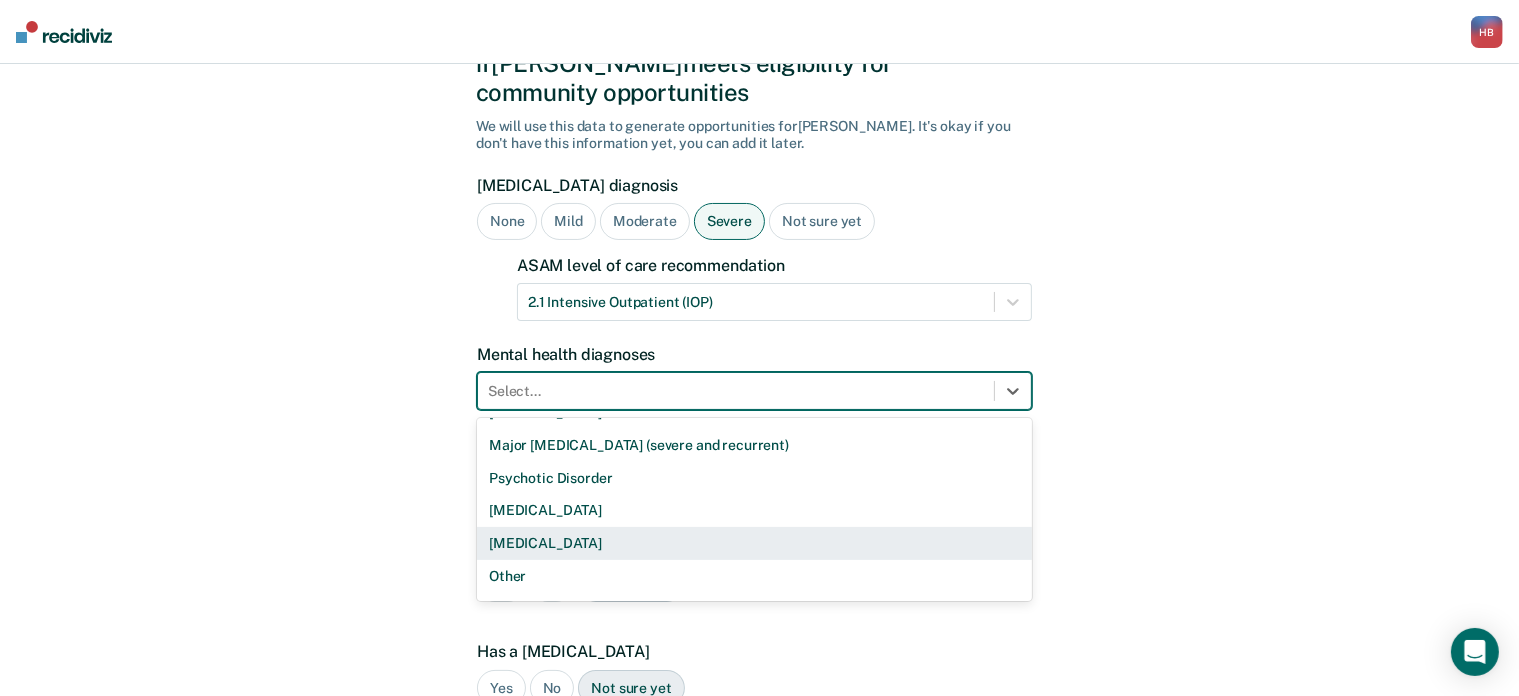 scroll, scrollTop: 120, scrollLeft: 0, axis: vertical 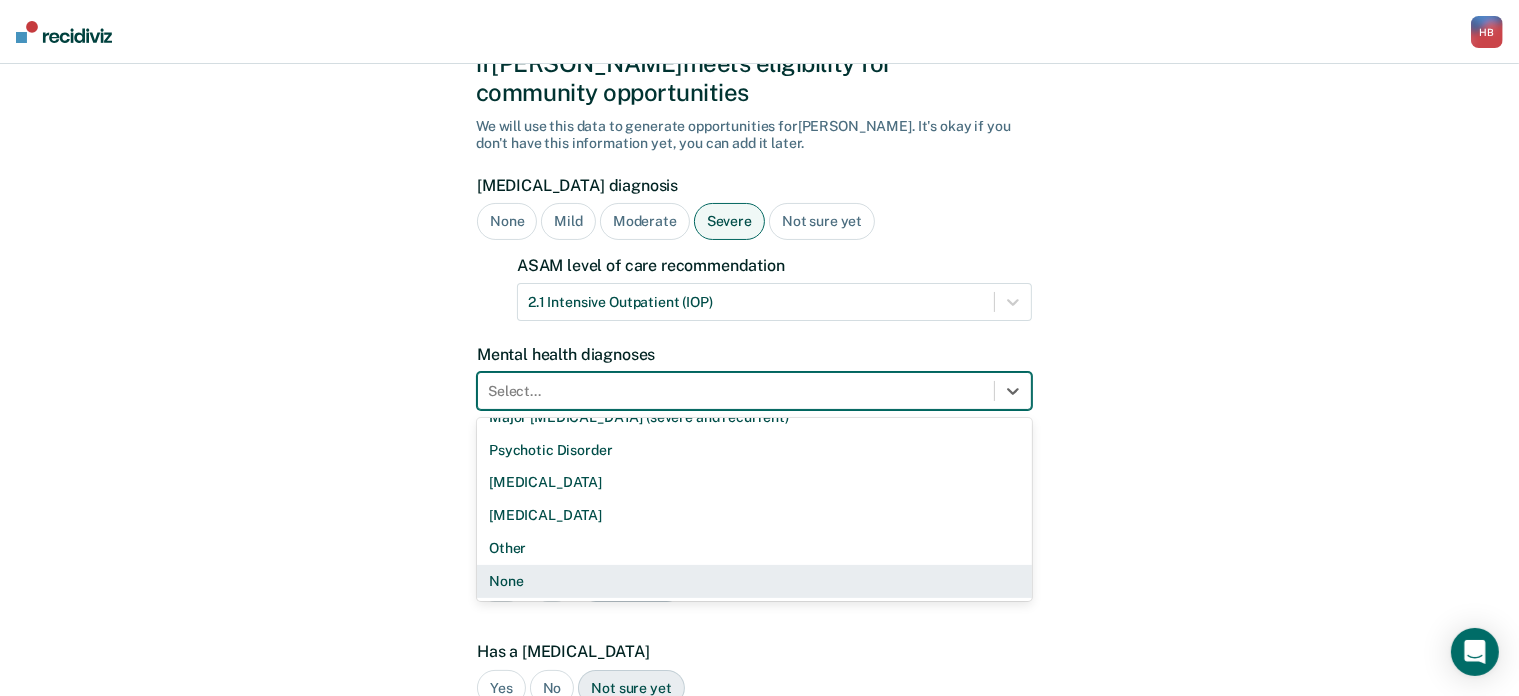 click on "None" at bounding box center [754, 581] 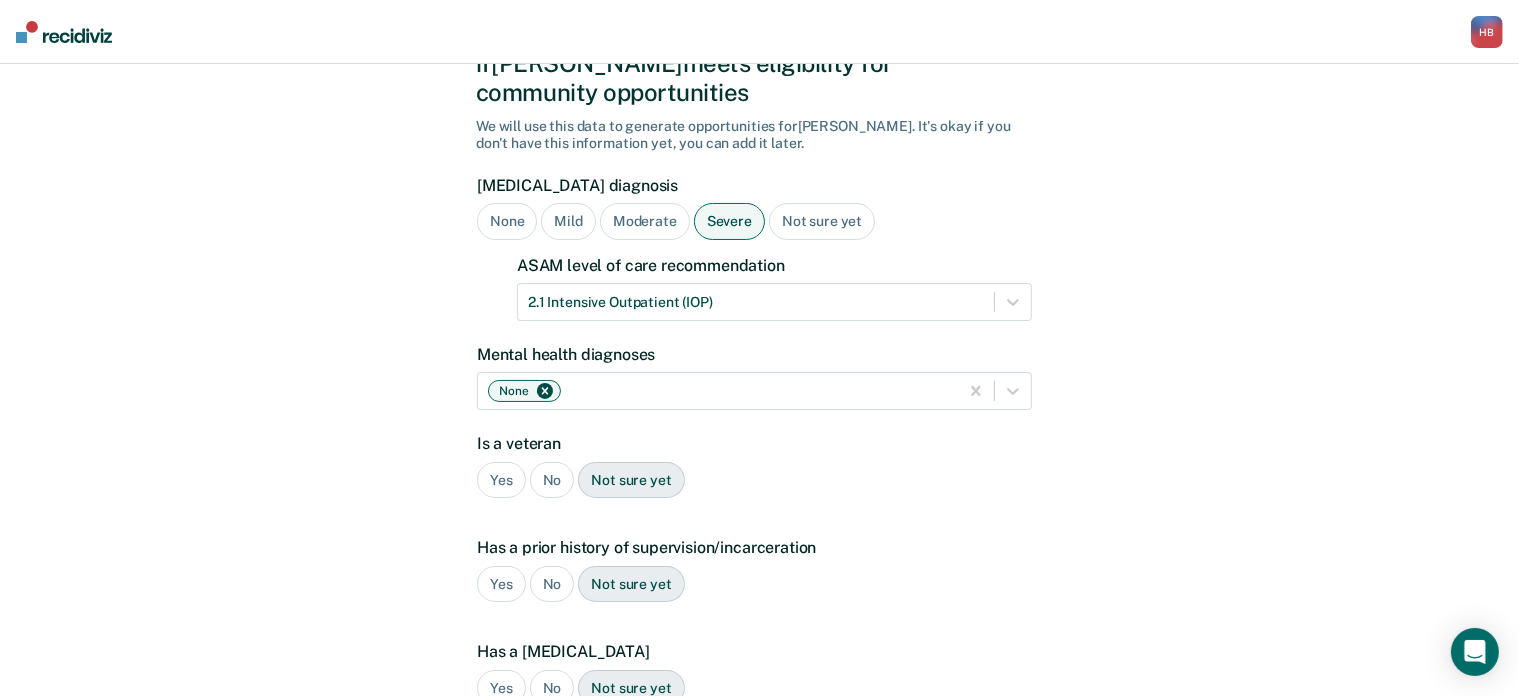 click on "No" at bounding box center [552, 480] 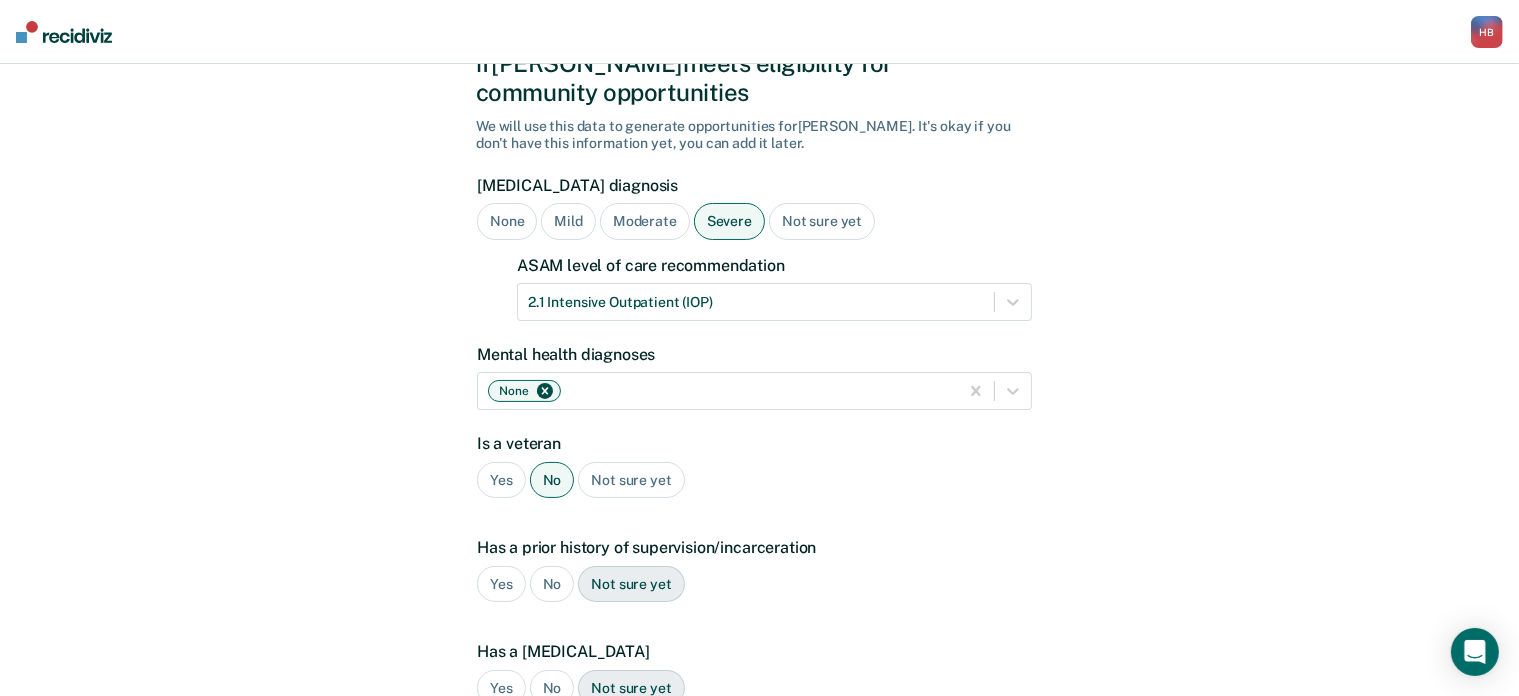 click on "Yes" at bounding box center (501, 584) 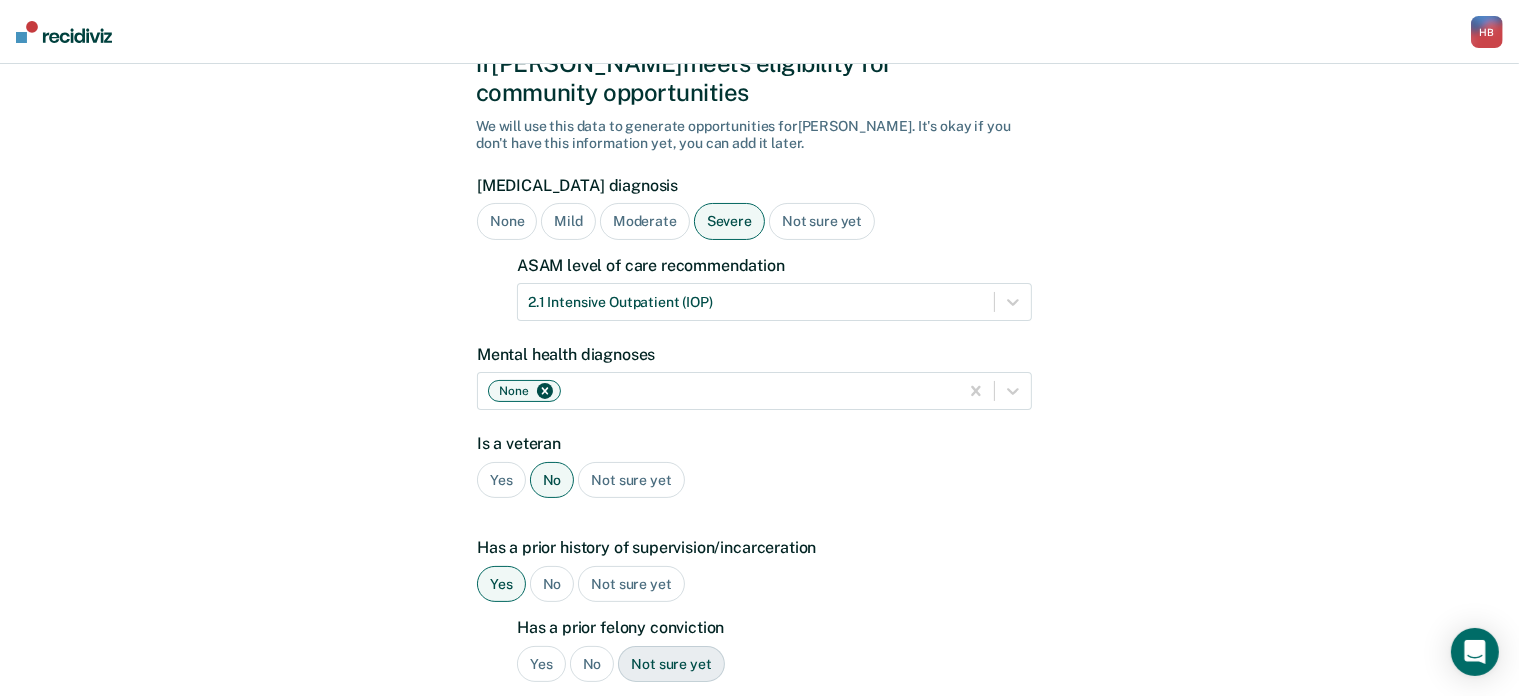 click on "No" at bounding box center [592, 664] 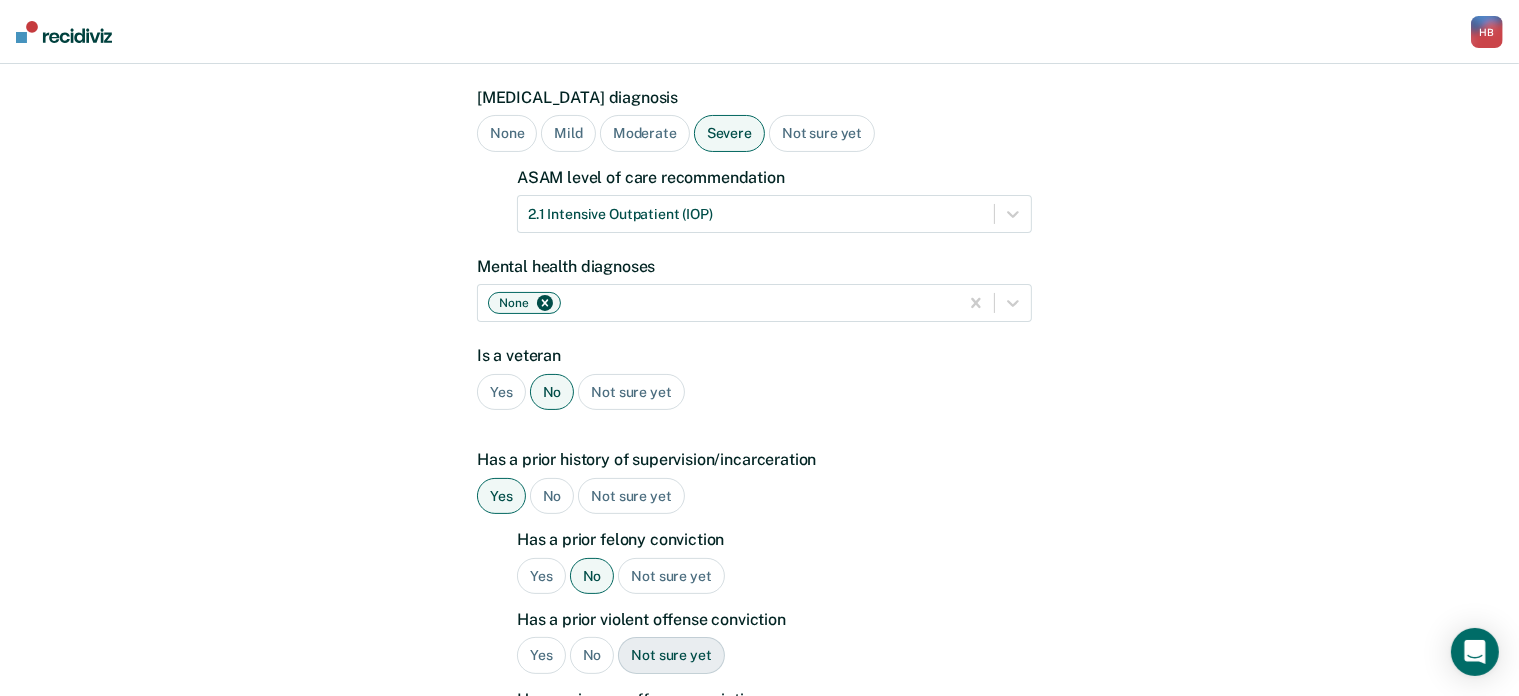 scroll, scrollTop: 204, scrollLeft: 0, axis: vertical 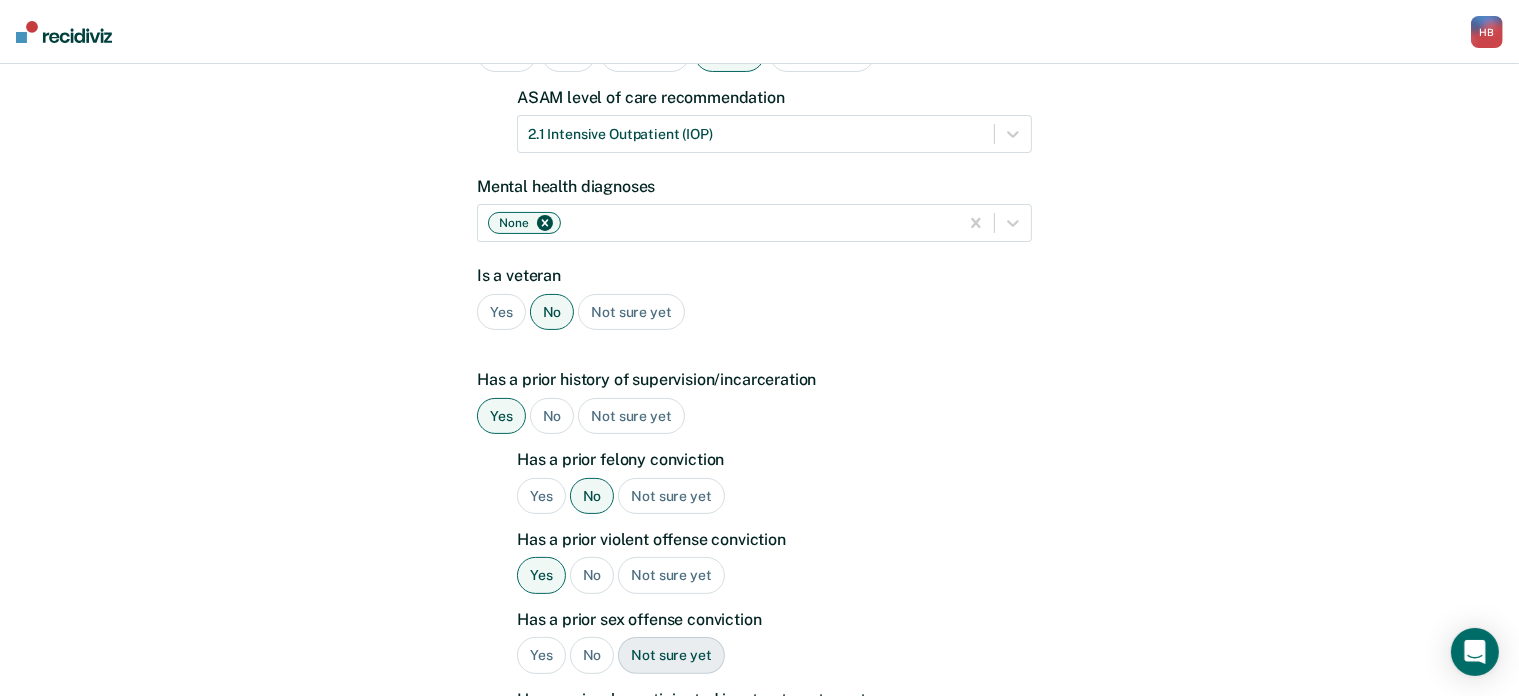 click on "No" at bounding box center (592, 655) 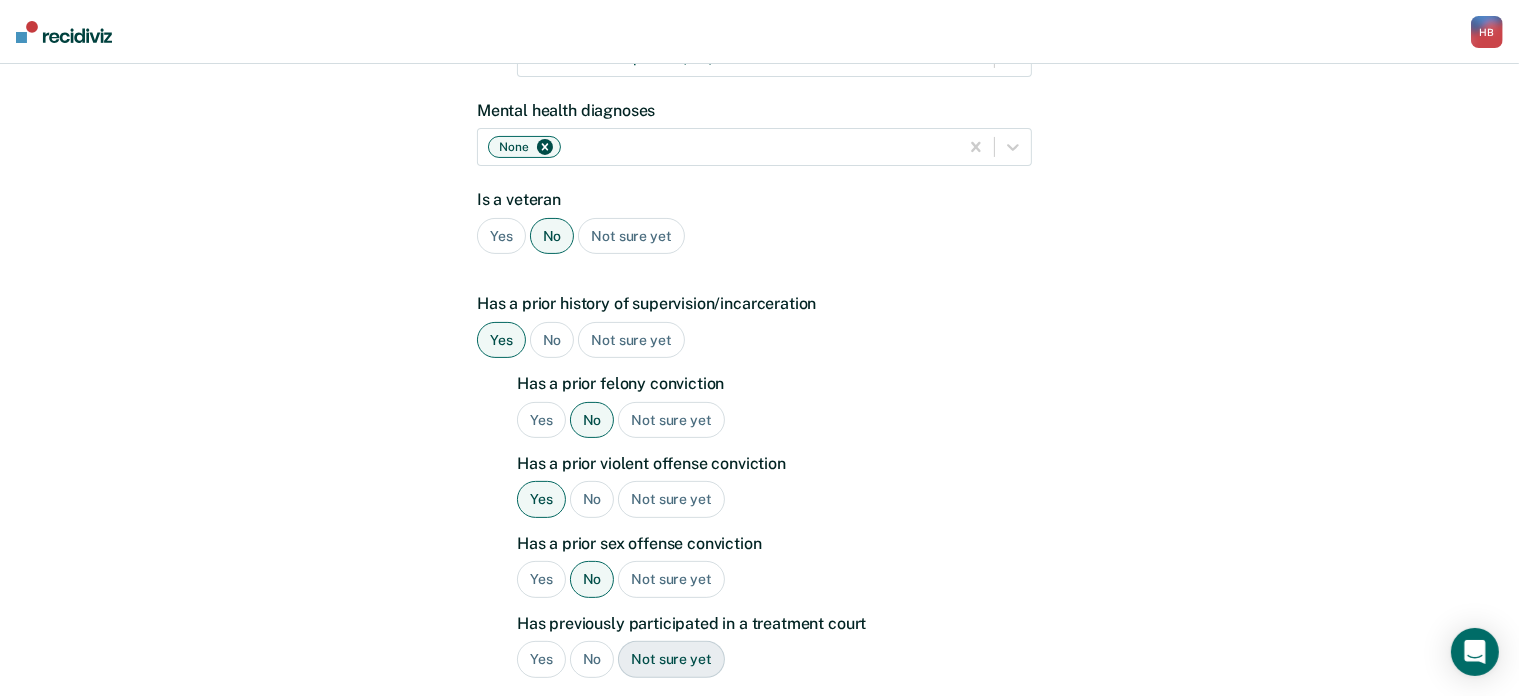 scroll, scrollTop: 364, scrollLeft: 0, axis: vertical 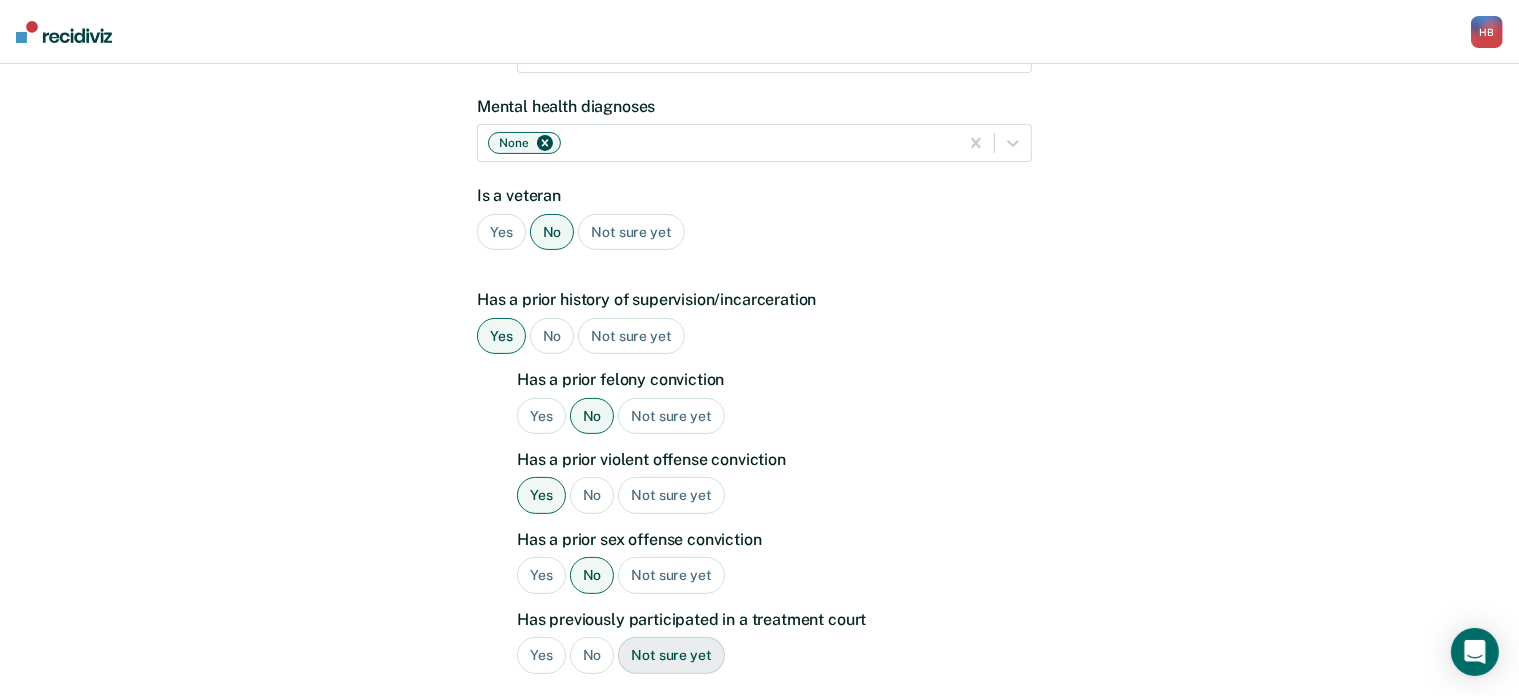 click on "No" at bounding box center [592, 655] 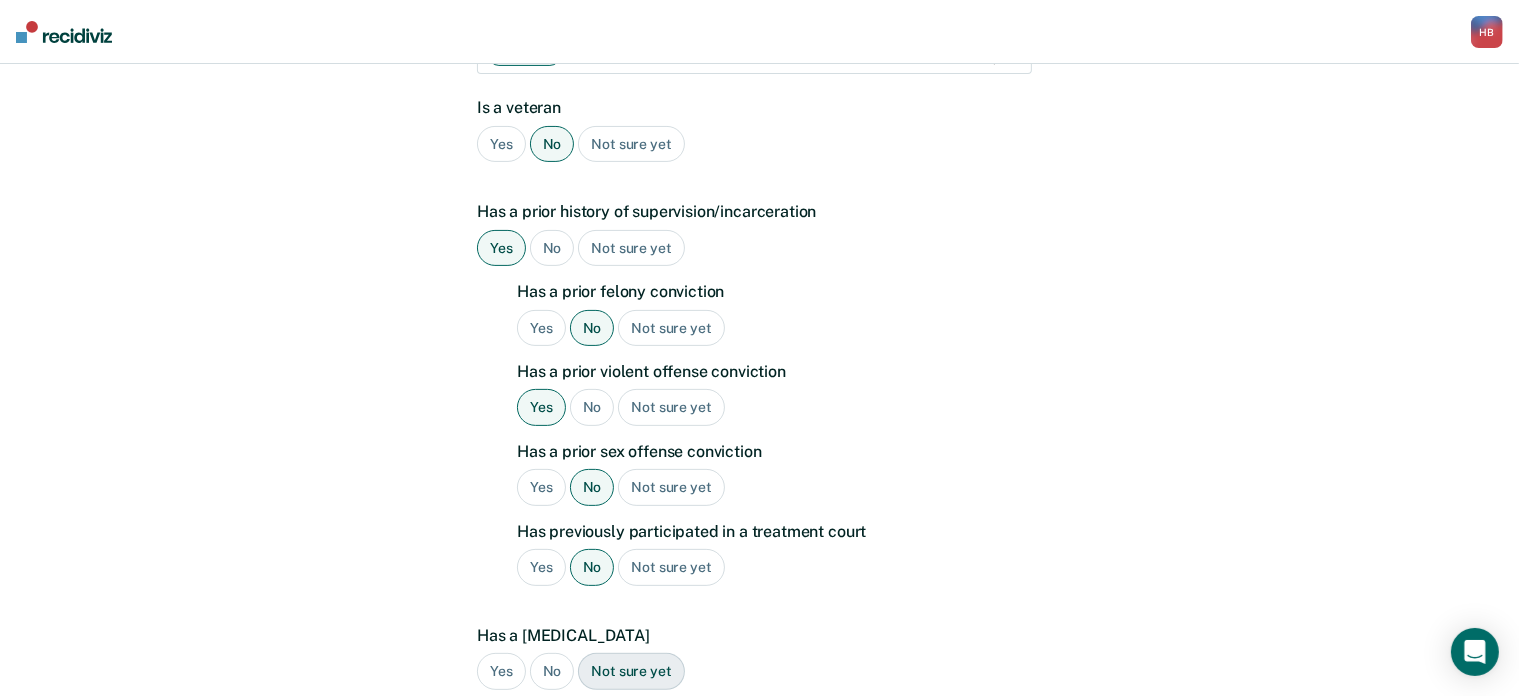 scroll, scrollTop: 453, scrollLeft: 0, axis: vertical 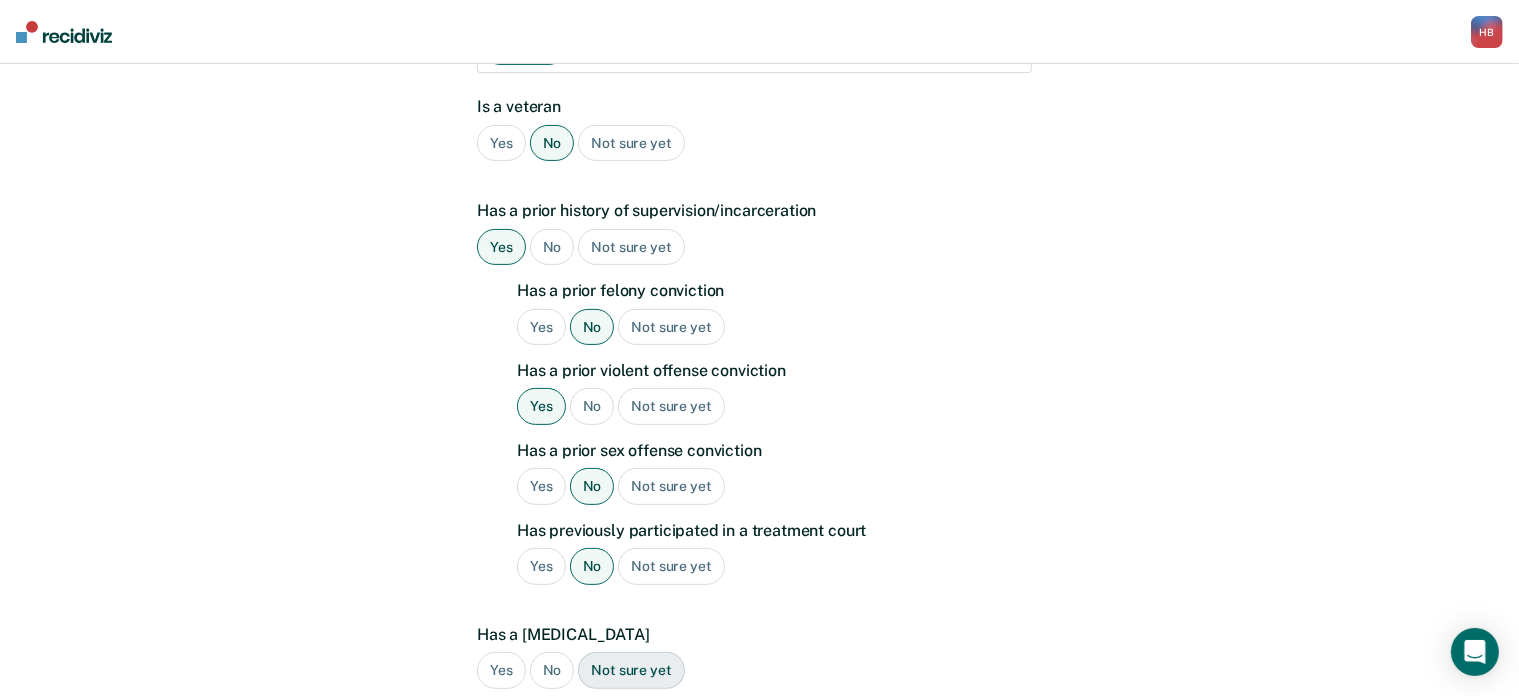 click on "No" at bounding box center [552, 670] 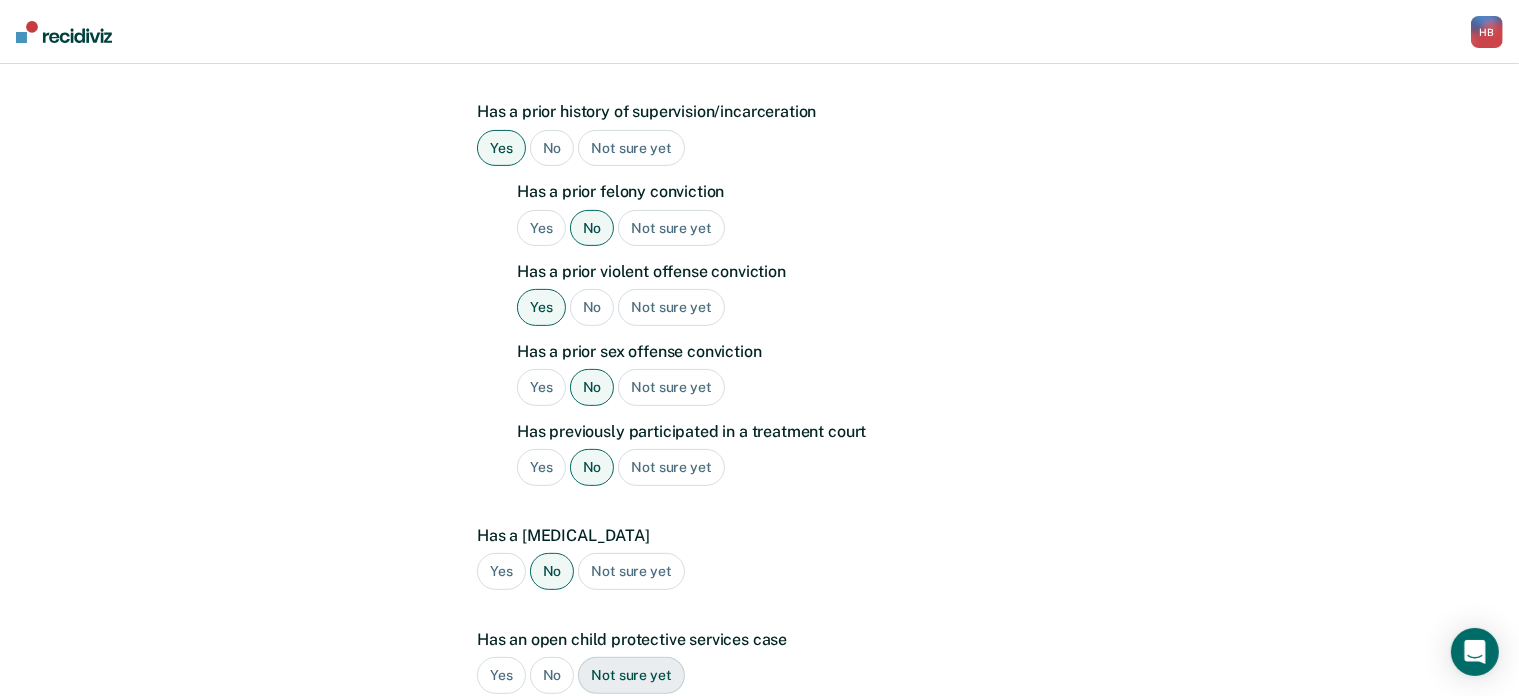 scroll, scrollTop: 553, scrollLeft: 0, axis: vertical 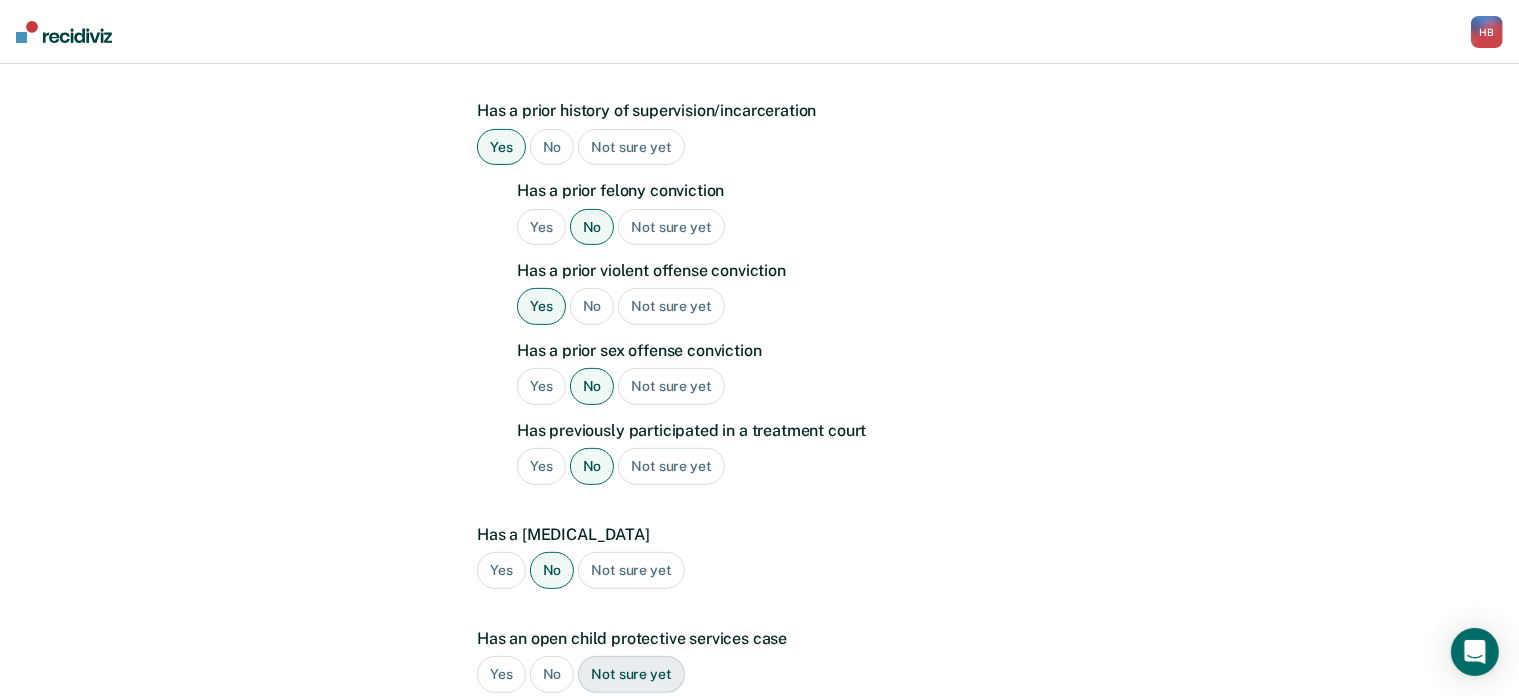 click on "Yes" at bounding box center (501, 674) 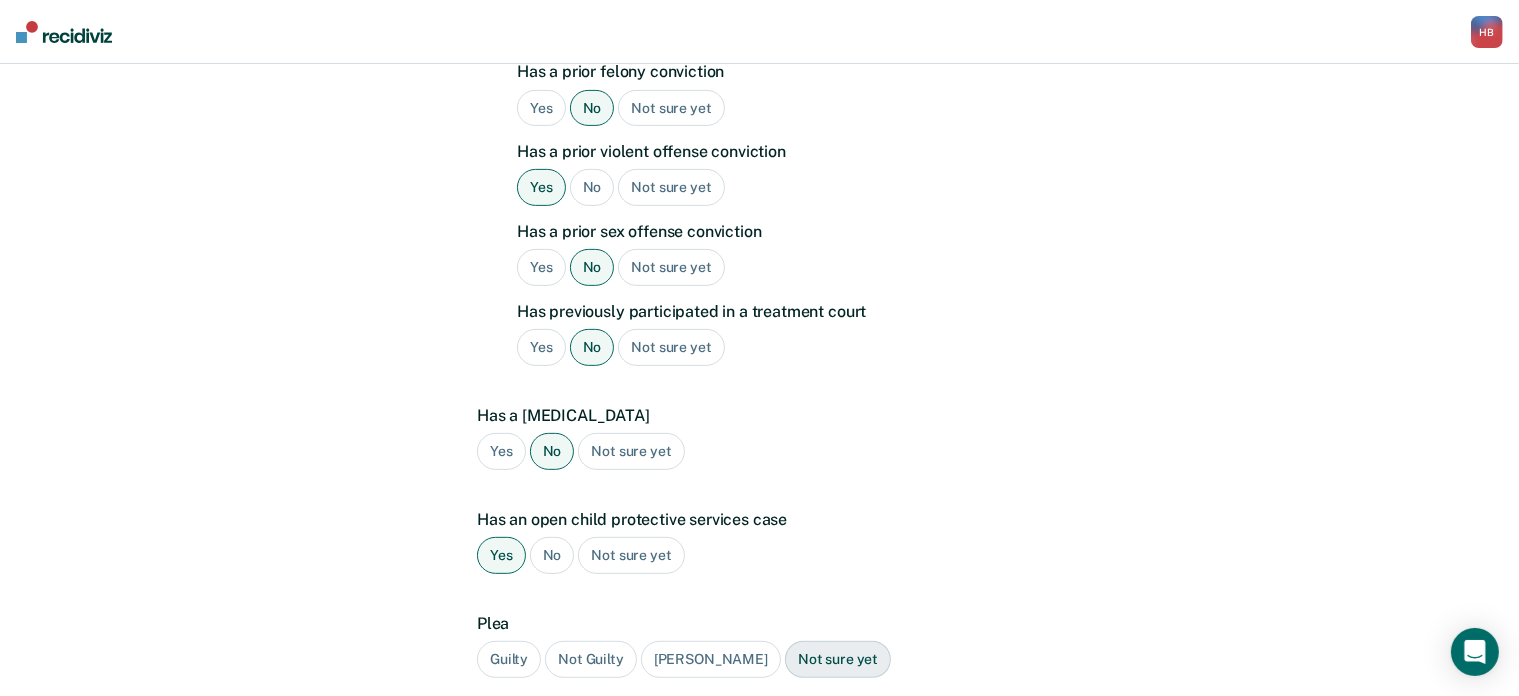 scroll, scrollTop: 673, scrollLeft: 0, axis: vertical 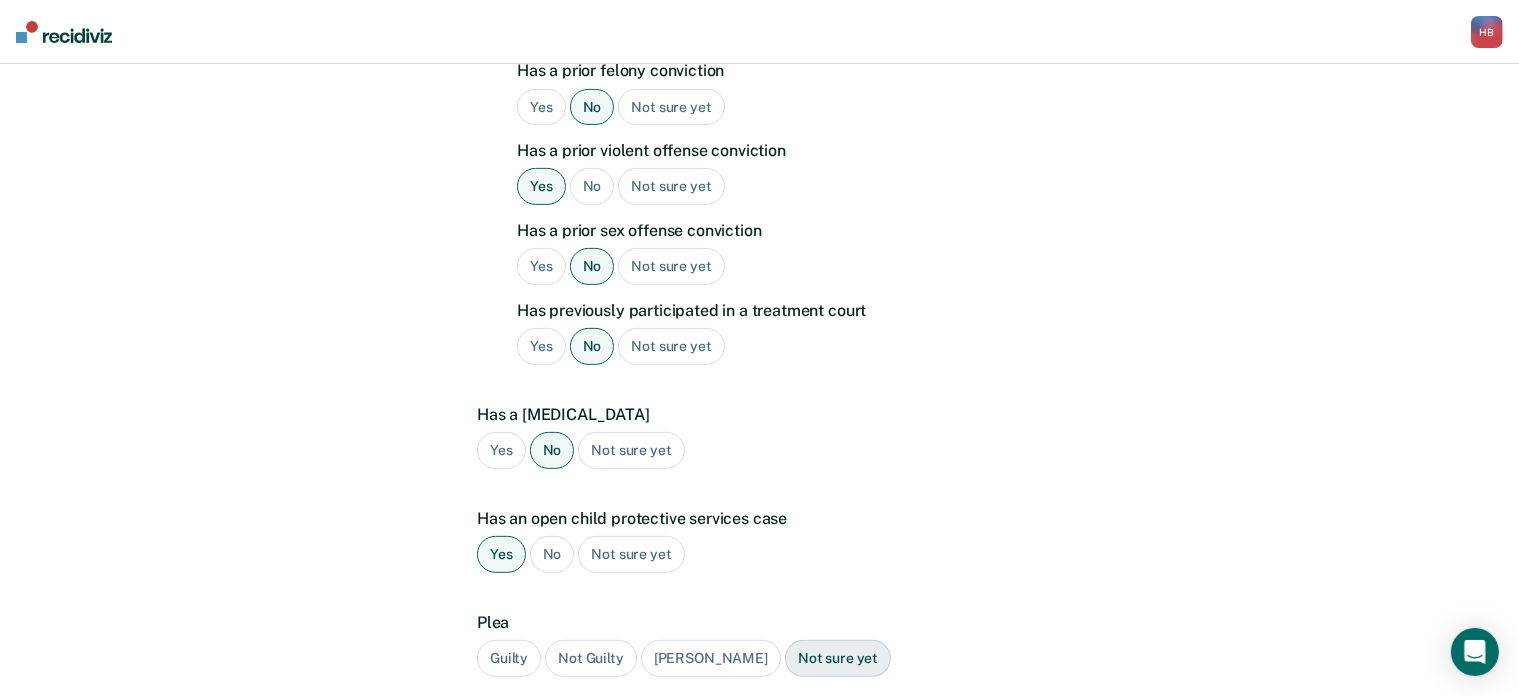 click on "Guilty" at bounding box center [509, 658] 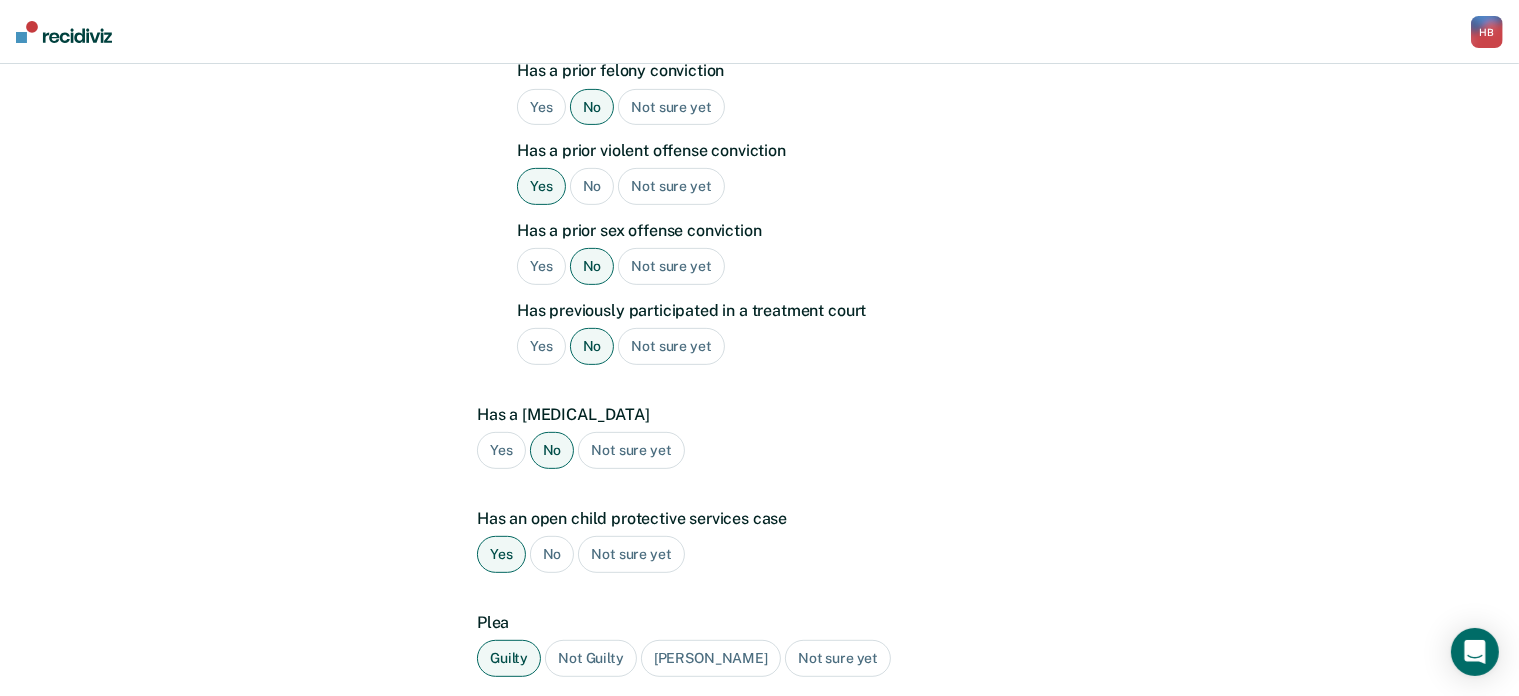 scroll, scrollTop: 805, scrollLeft: 0, axis: vertical 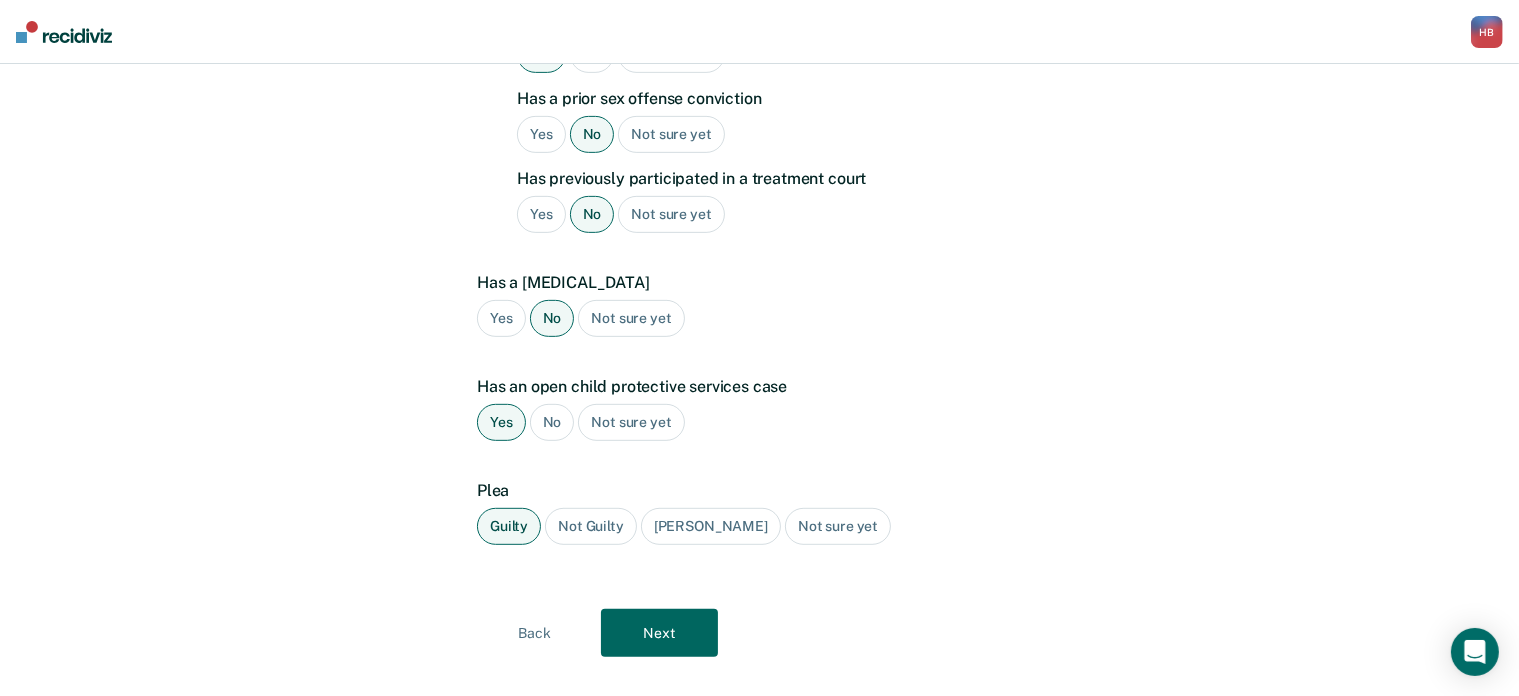 click on "Next" at bounding box center [659, 633] 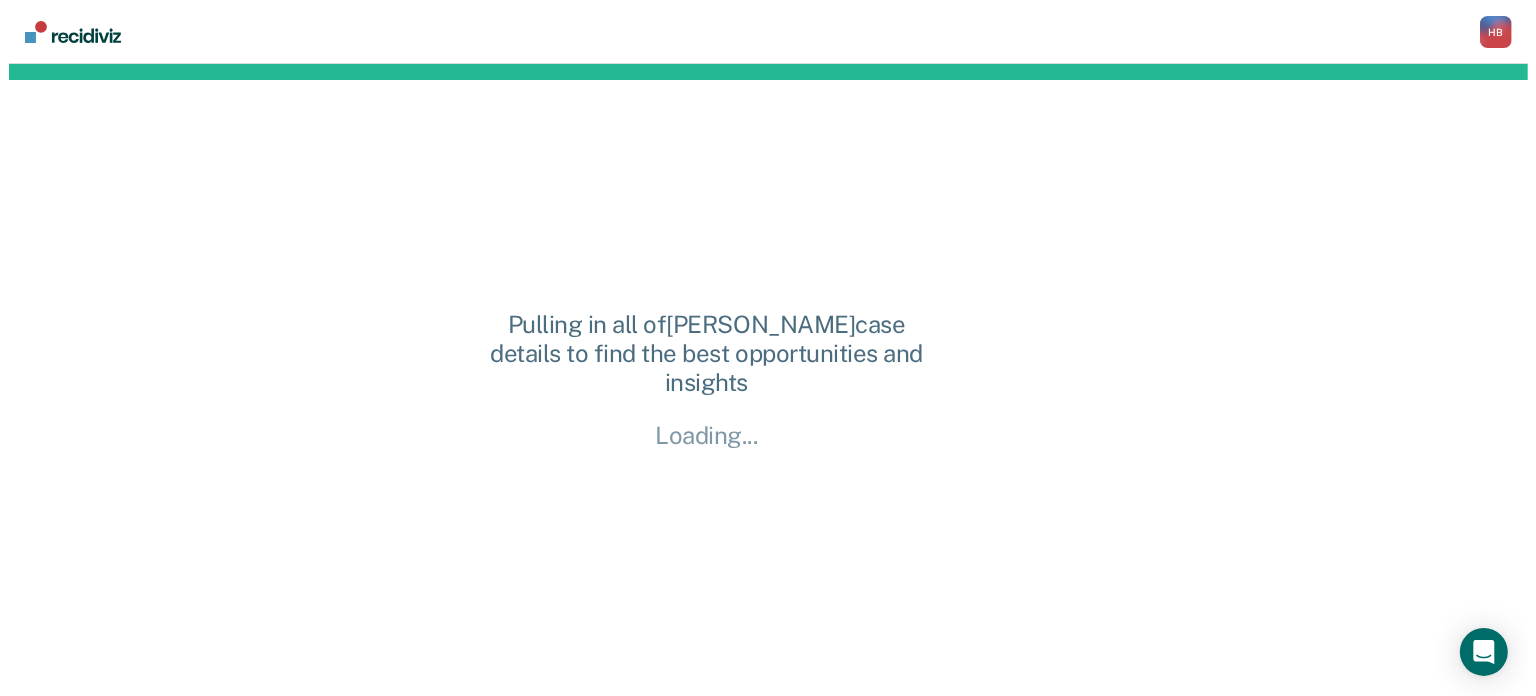 scroll, scrollTop: 0, scrollLeft: 0, axis: both 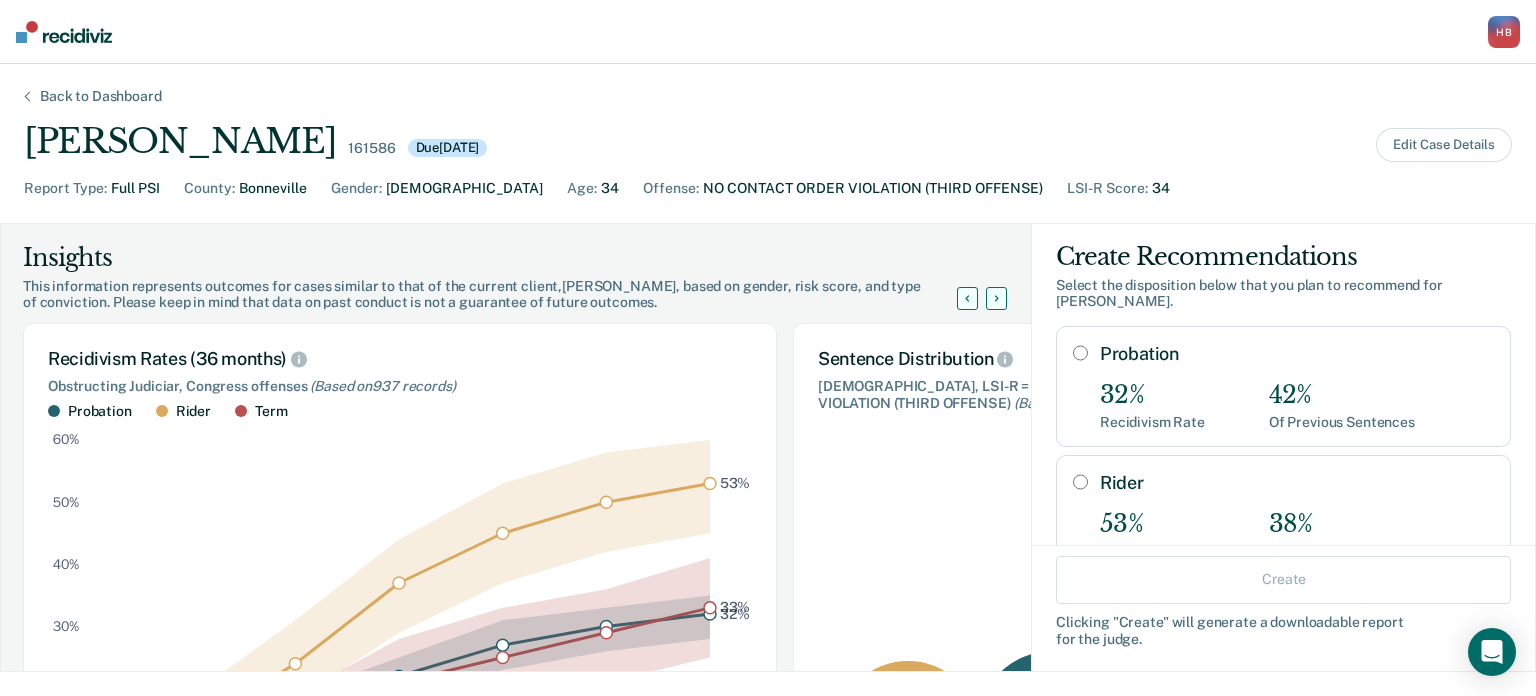 click on "Probation" at bounding box center (1080, 353) 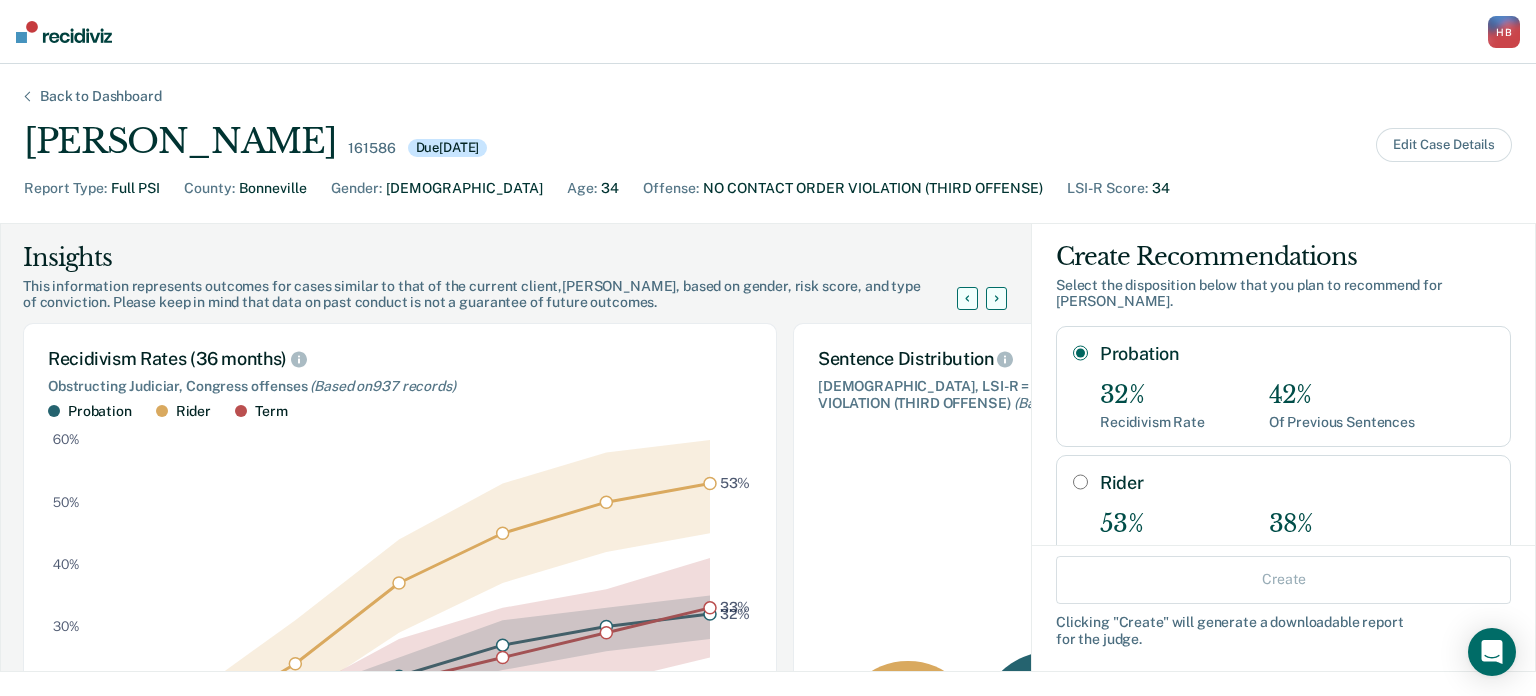 radio on "true" 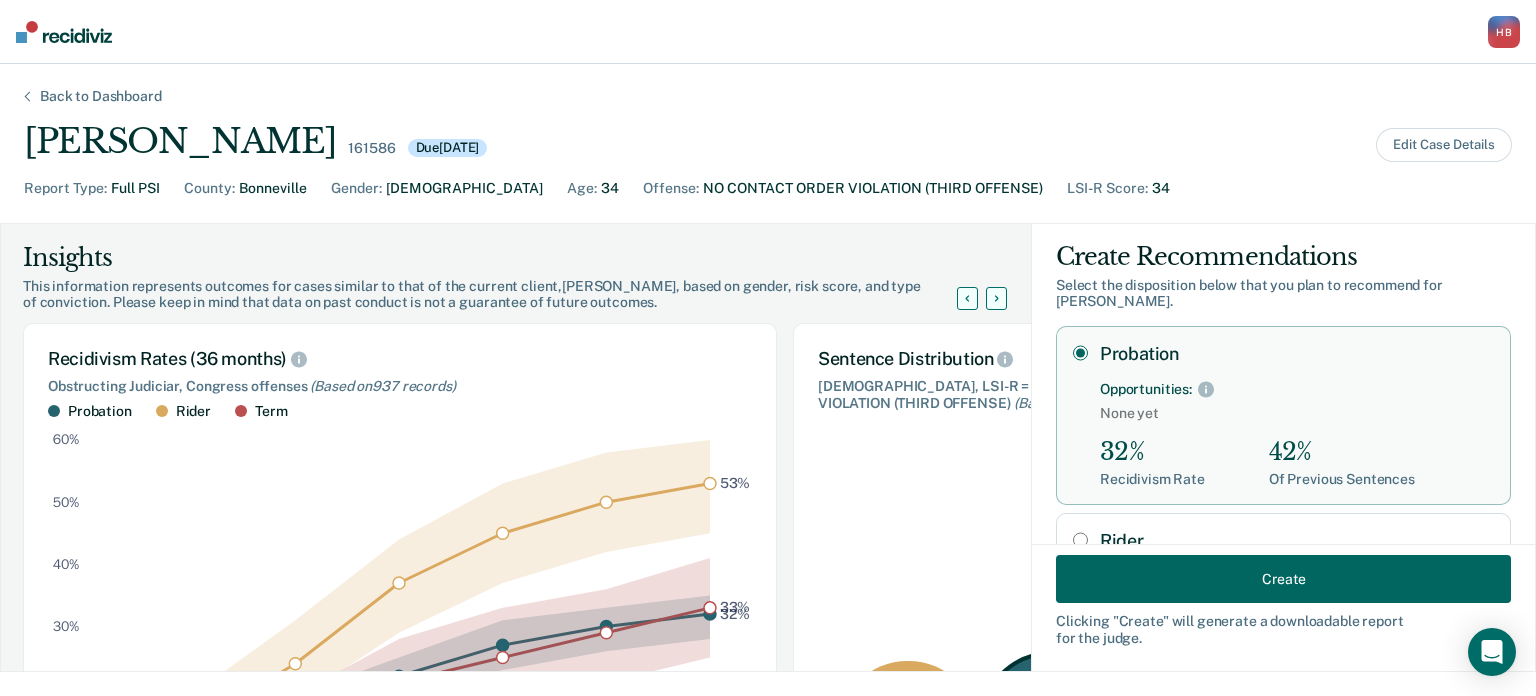 click on "Create" at bounding box center [1283, 579] 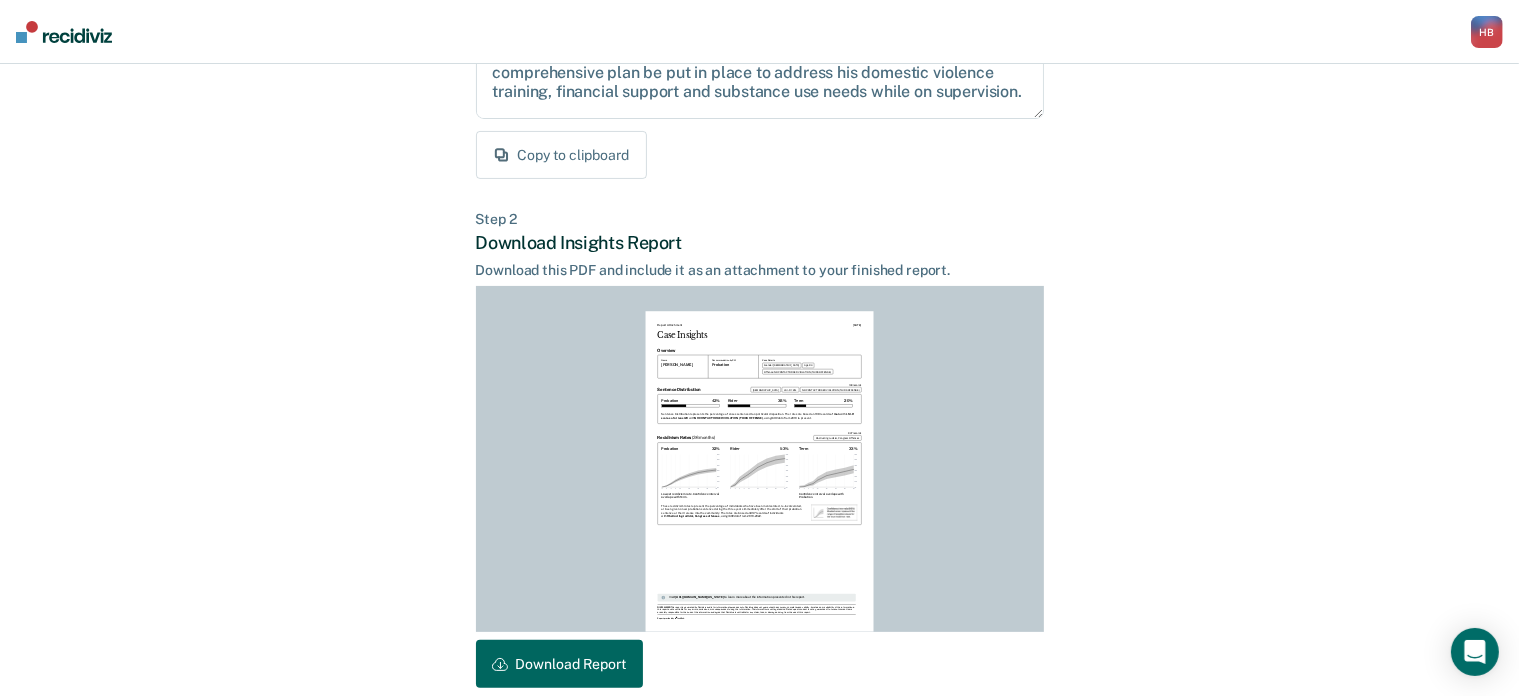 scroll, scrollTop: 444, scrollLeft: 0, axis: vertical 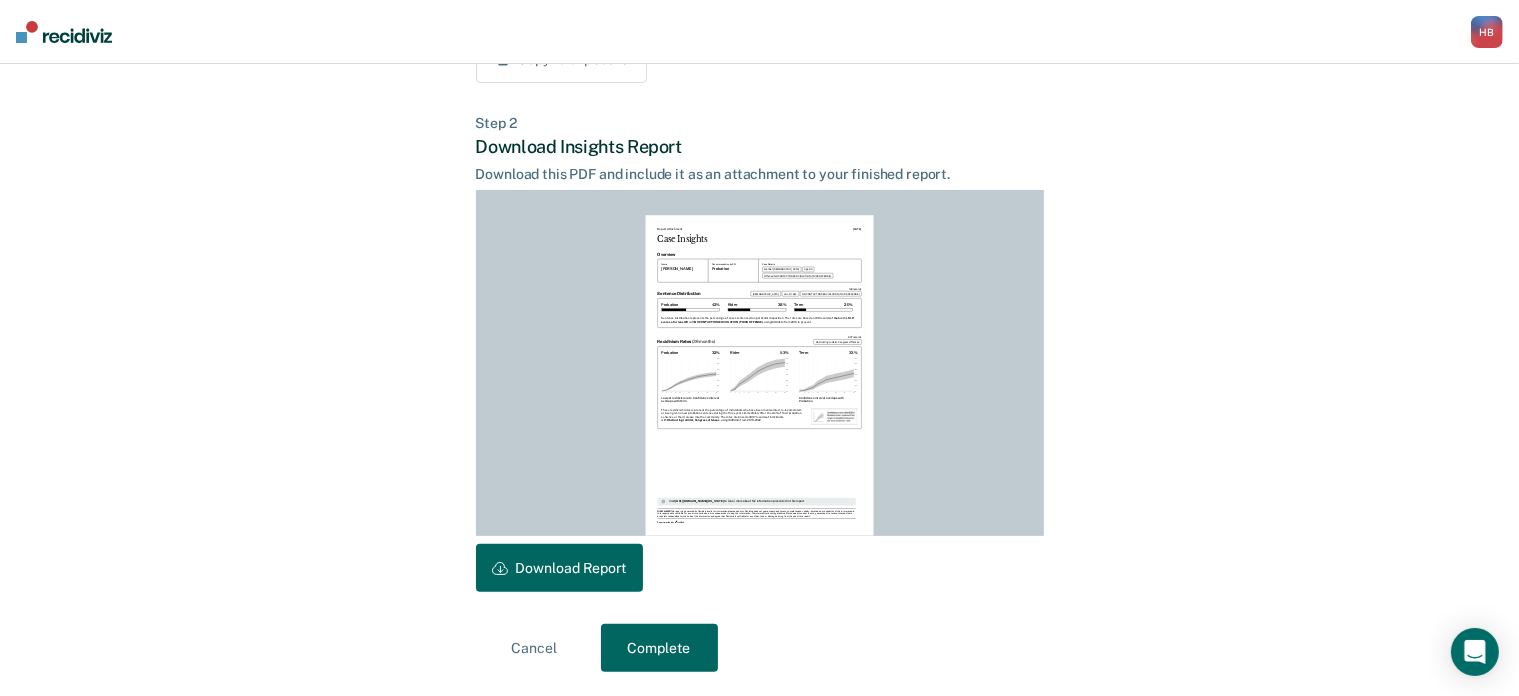 click on "Download Report" at bounding box center [559, 568] 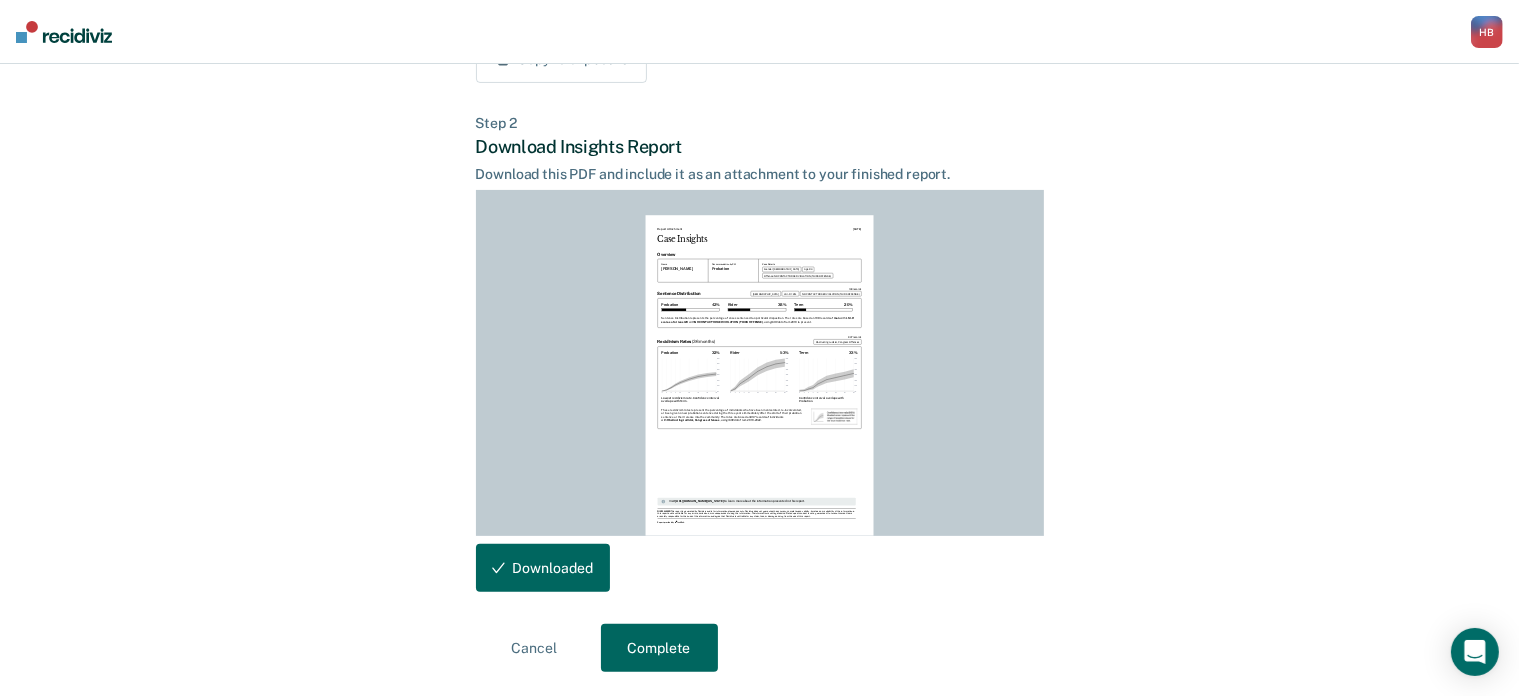 scroll, scrollTop: 0, scrollLeft: 0, axis: both 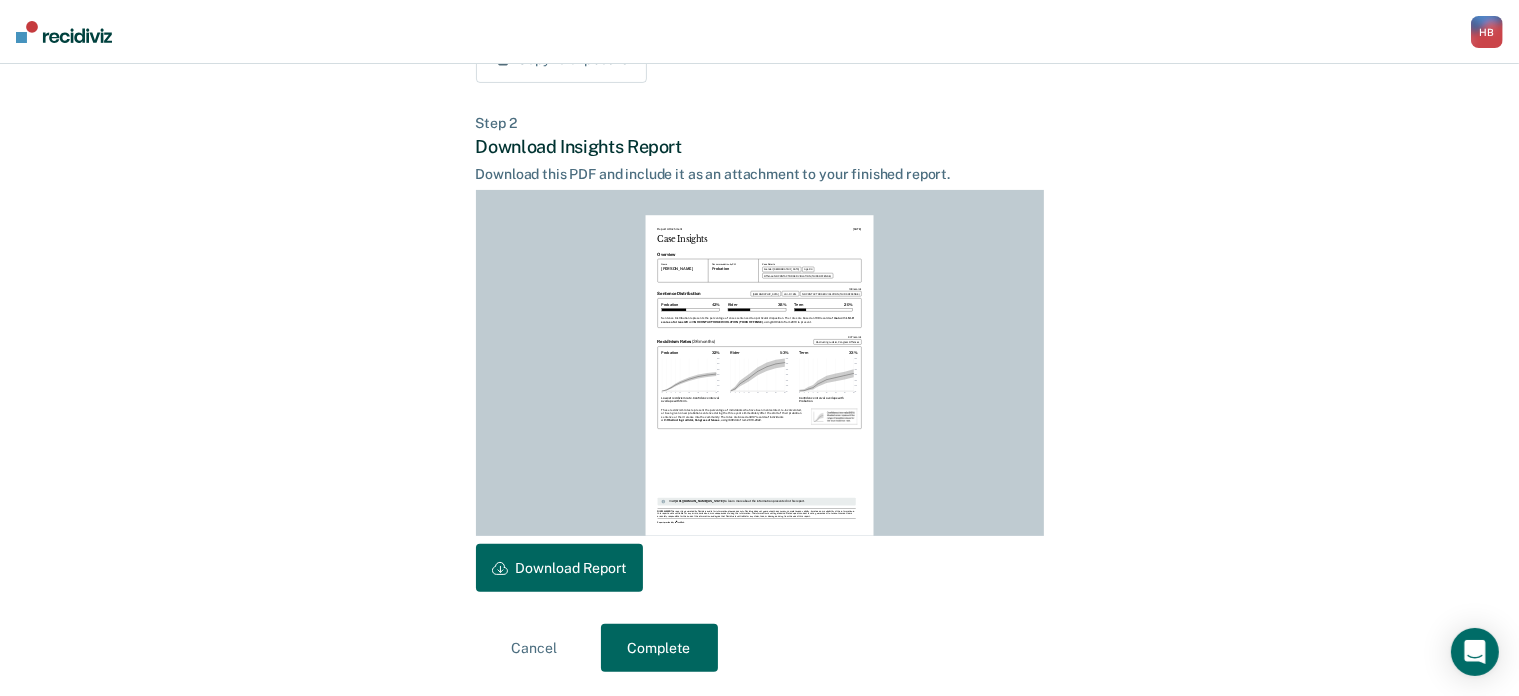 click on "Complete" at bounding box center (659, 648) 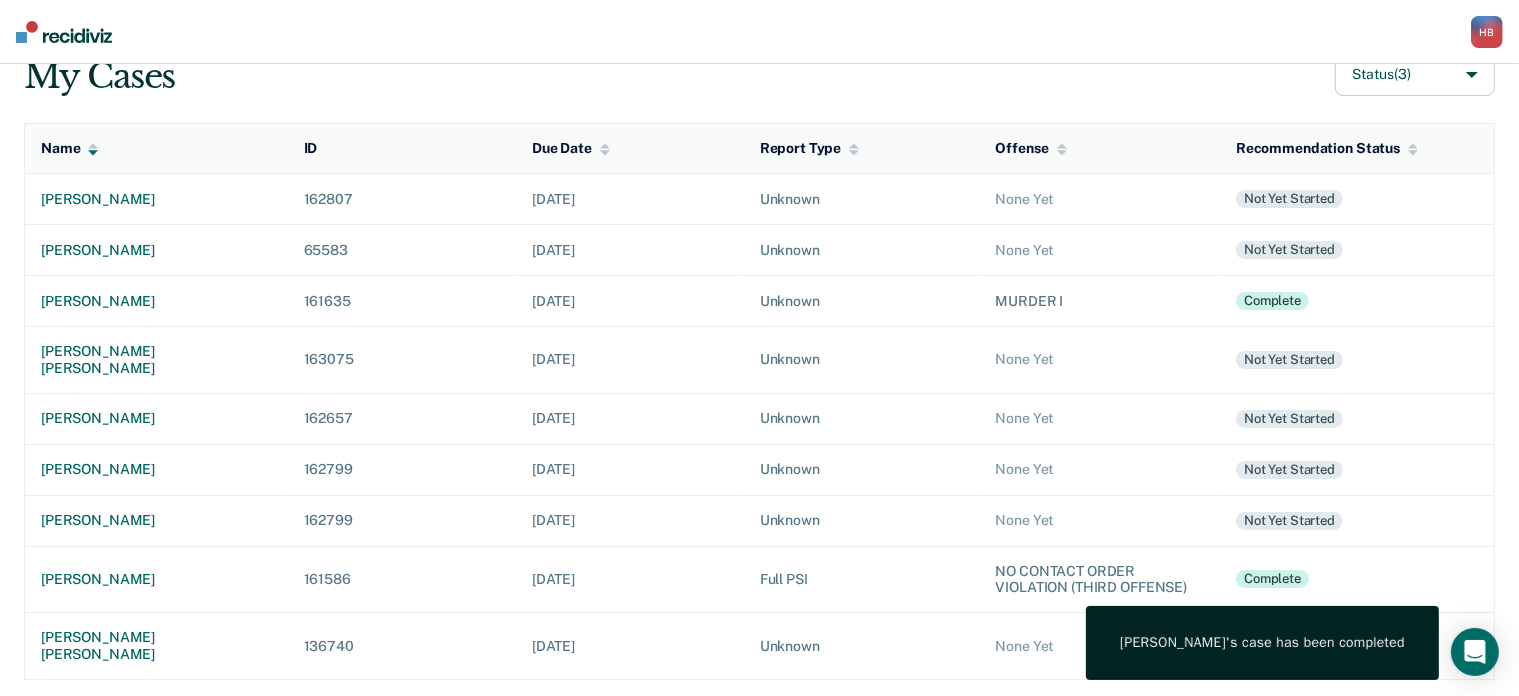 scroll, scrollTop: 0, scrollLeft: 0, axis: both 